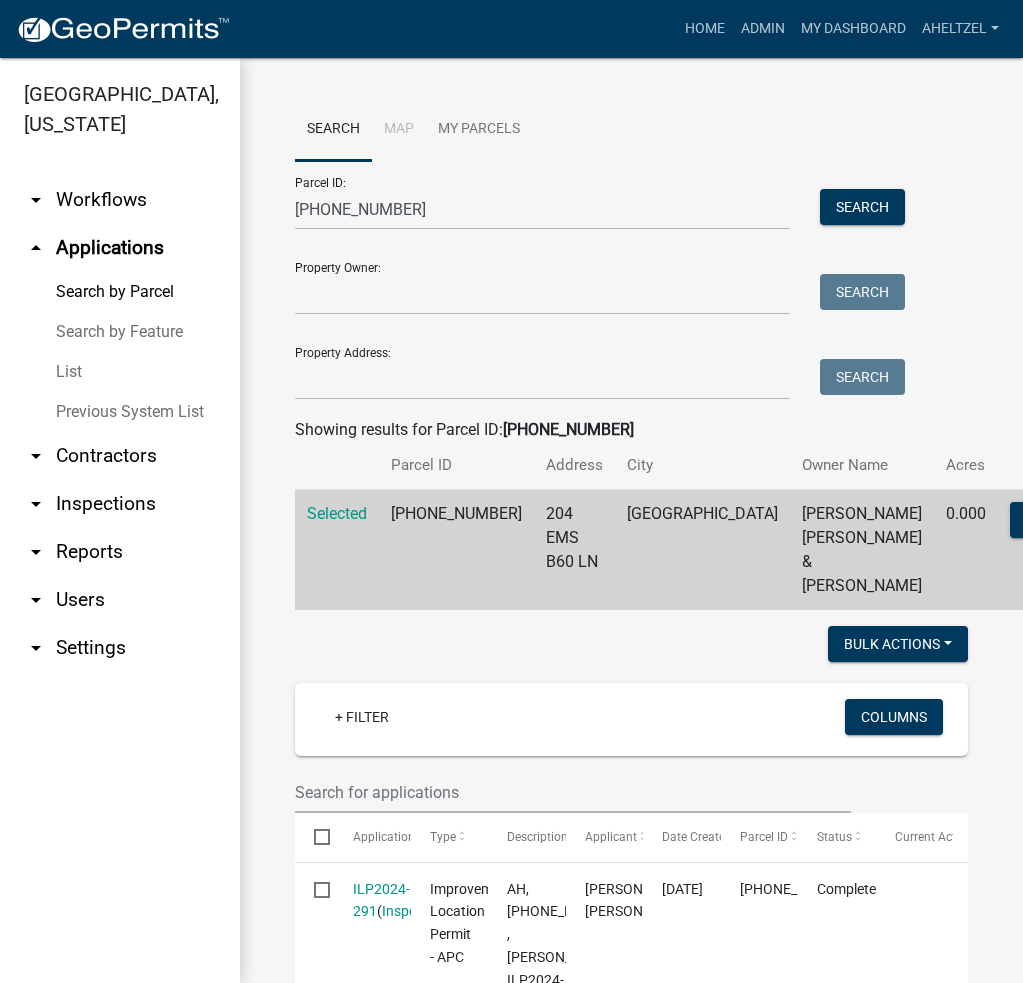 scroll, scrollTop: 0, scrollLeft: 0, axis: both 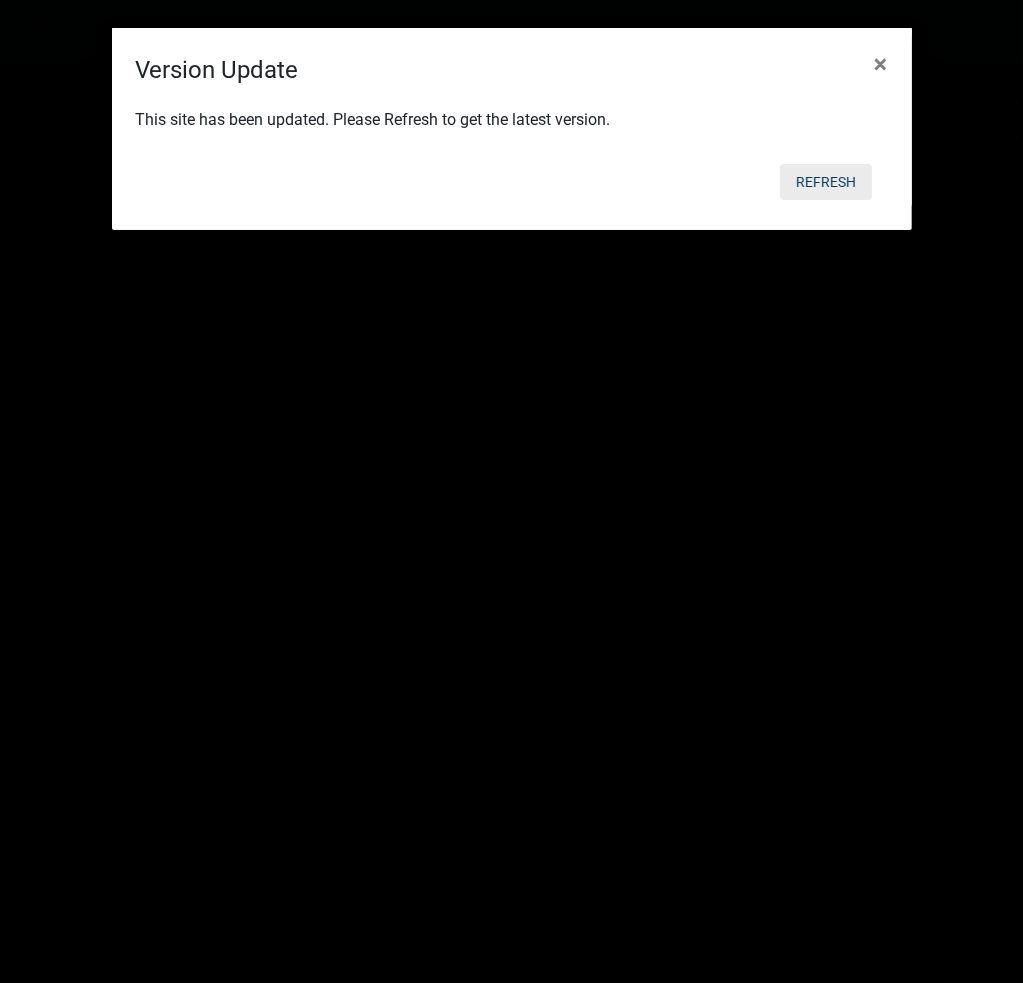 click on "Refresh" 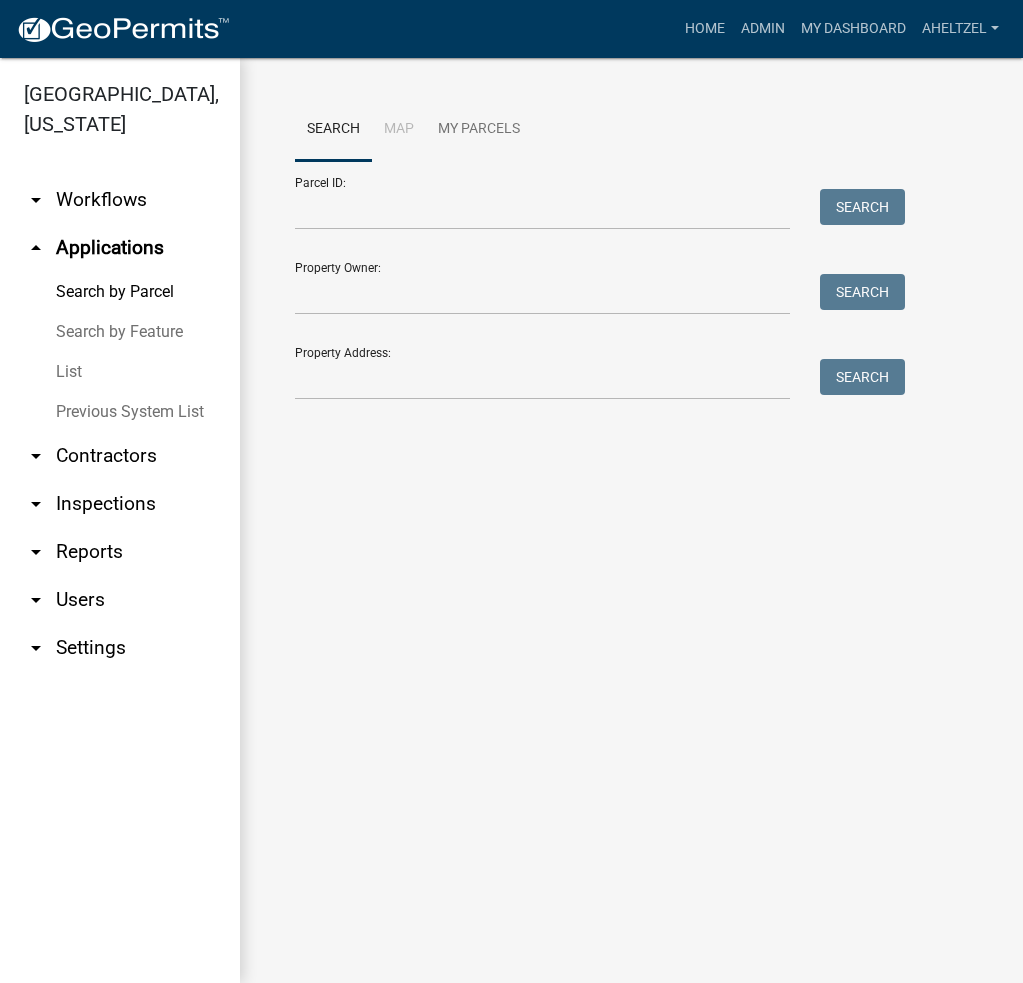 scroll, scrollTop: 0, scrollLeft: 0, axis: both 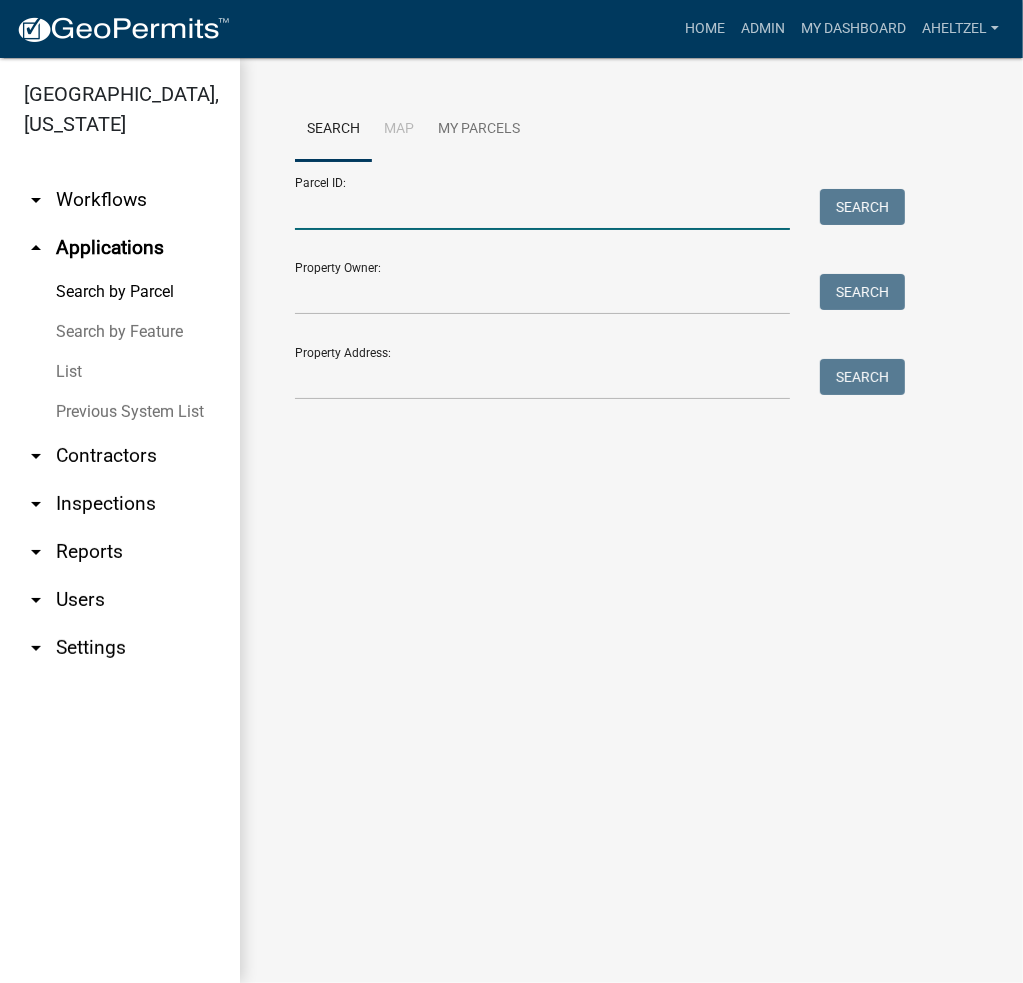 click on "Parcel ID:" at bounding box center (542, 209) 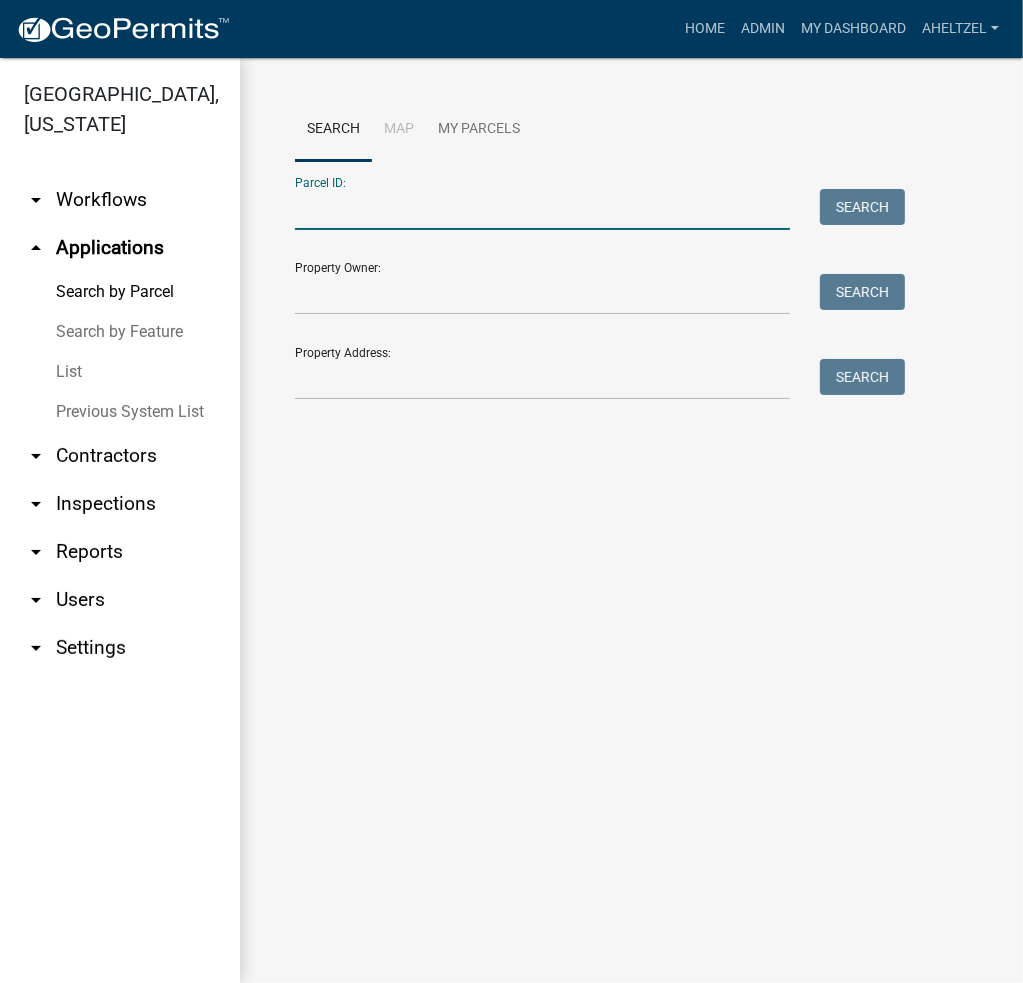 paste on "029-111-089" 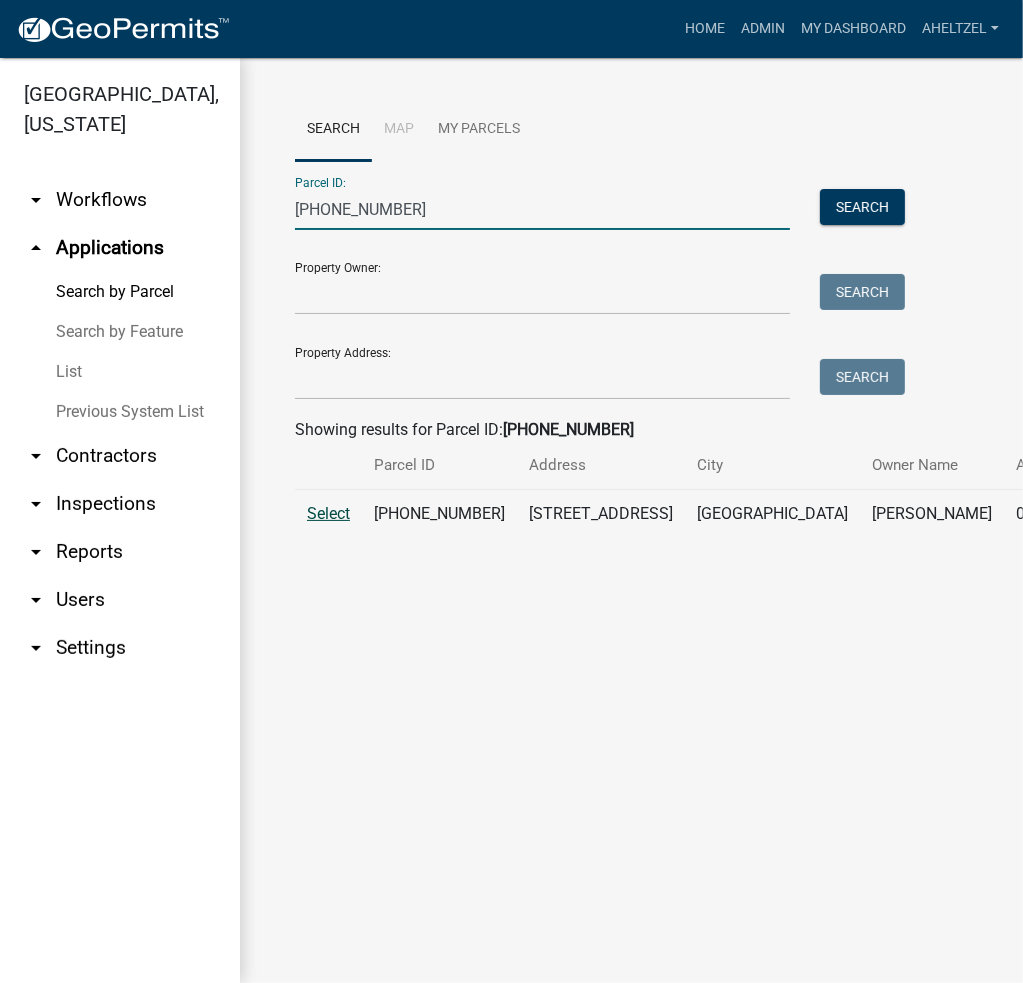 type on "029-111-089" 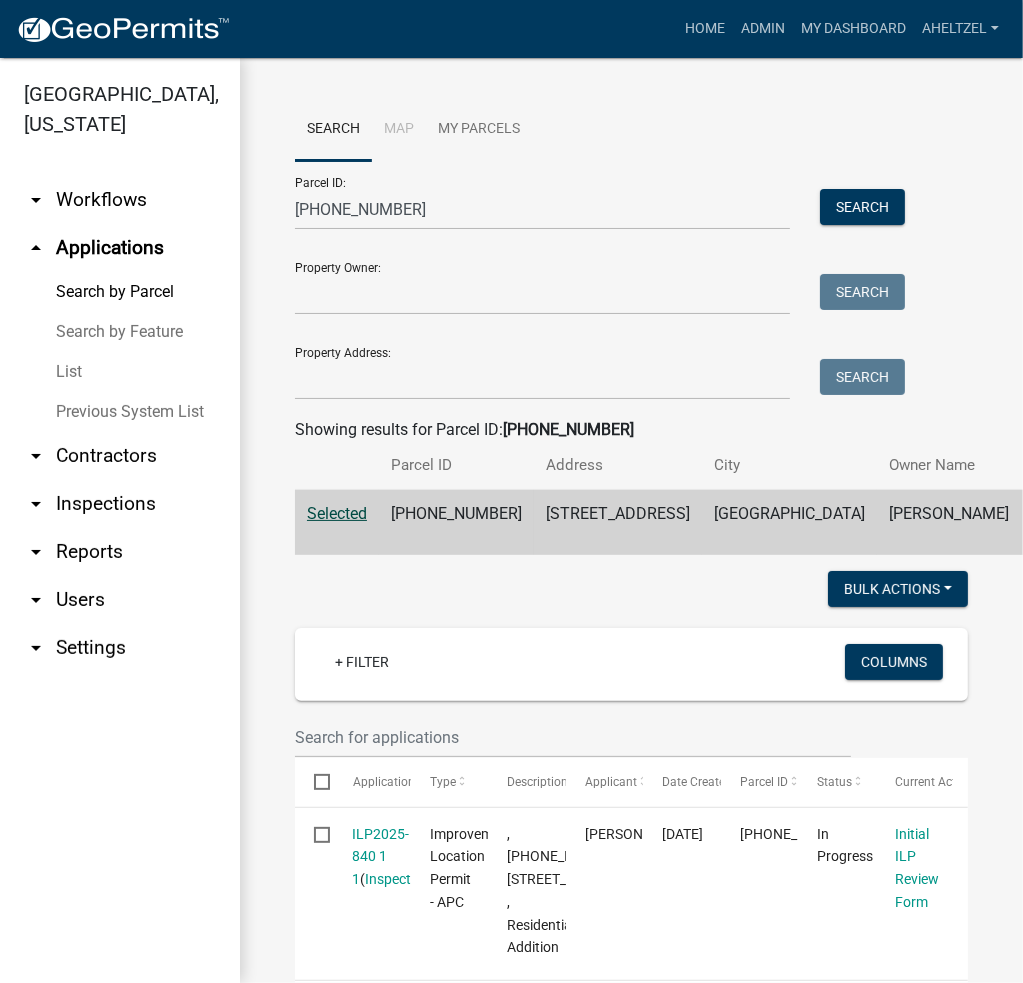 click on "Search Map My Parcels  Parcel ID:  029-111-089  Search   Property Owner:   Search   Property Address:   Search  Showing results for Parcel ID:  029-111-089 Parcel ID Address City Owner Name Acres Selected 029-111-089 3230 N ASHFORD CT WARSAW Busz Heidi E  0.000  Add Note" 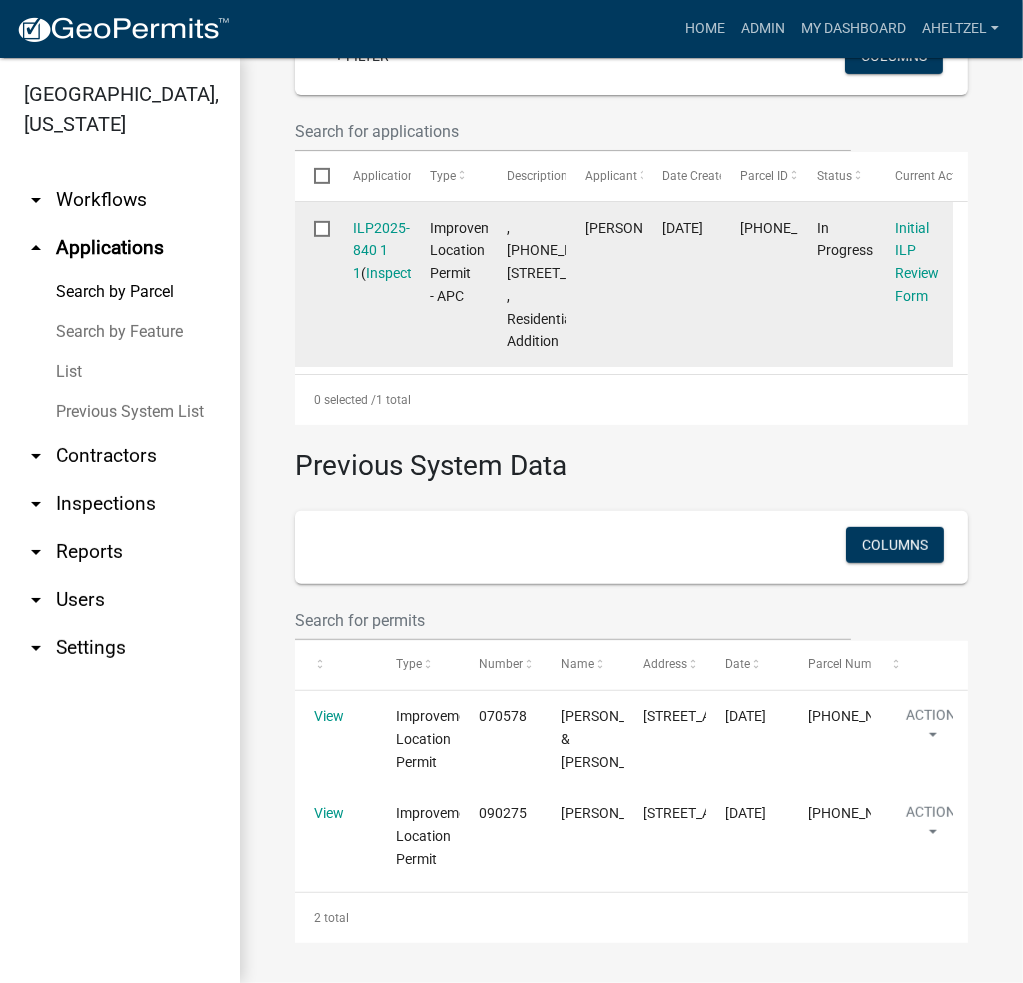 scroll, scrollTop: 840, scrollLeft: 0, axis: vertical 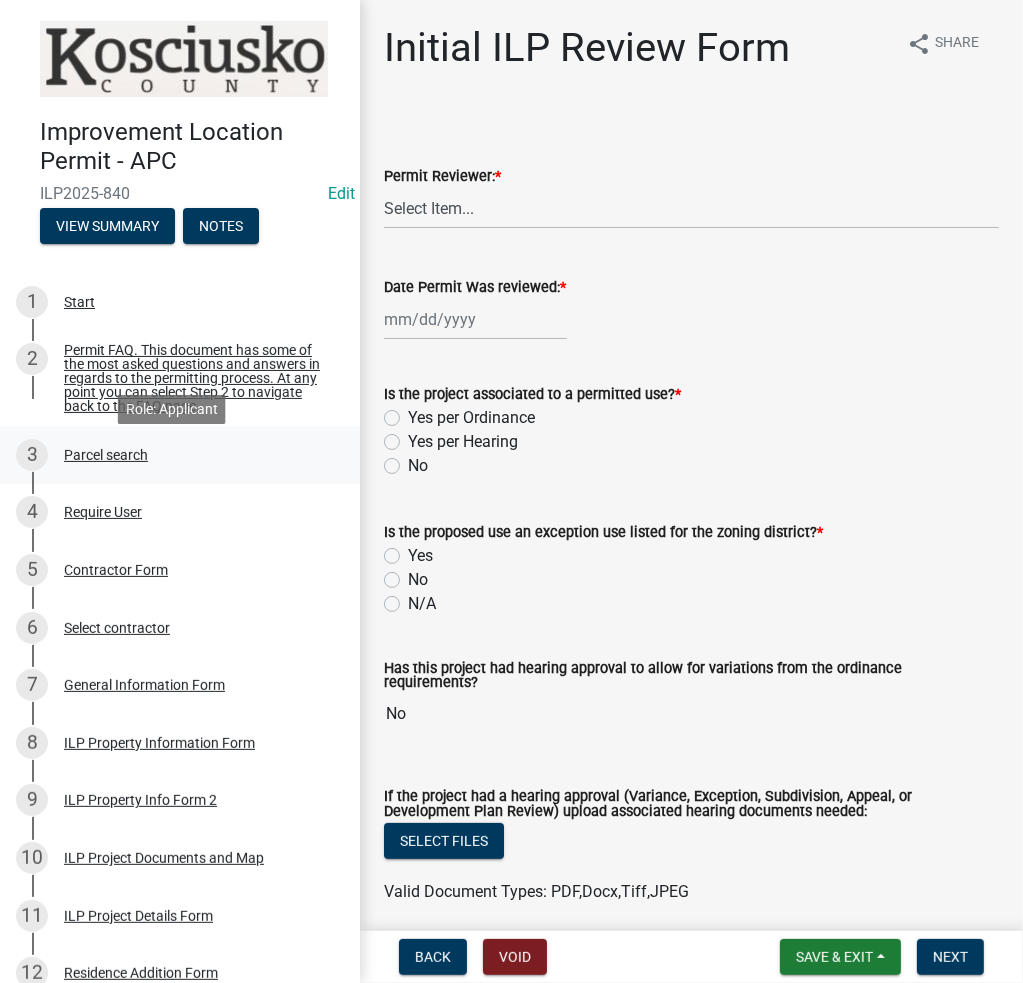 click on "3     Parcel search" at bounding box center (172, 455) 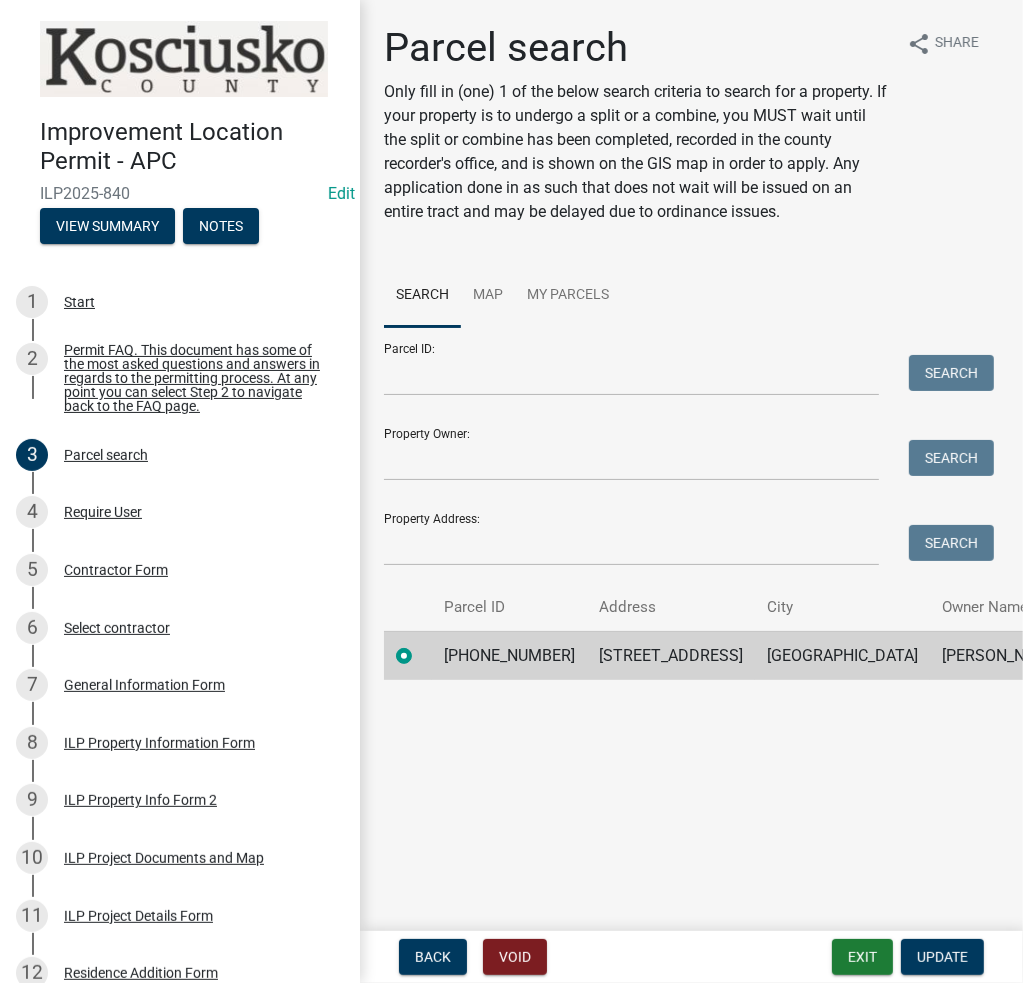 click on "[PHONE_NUMBER]" 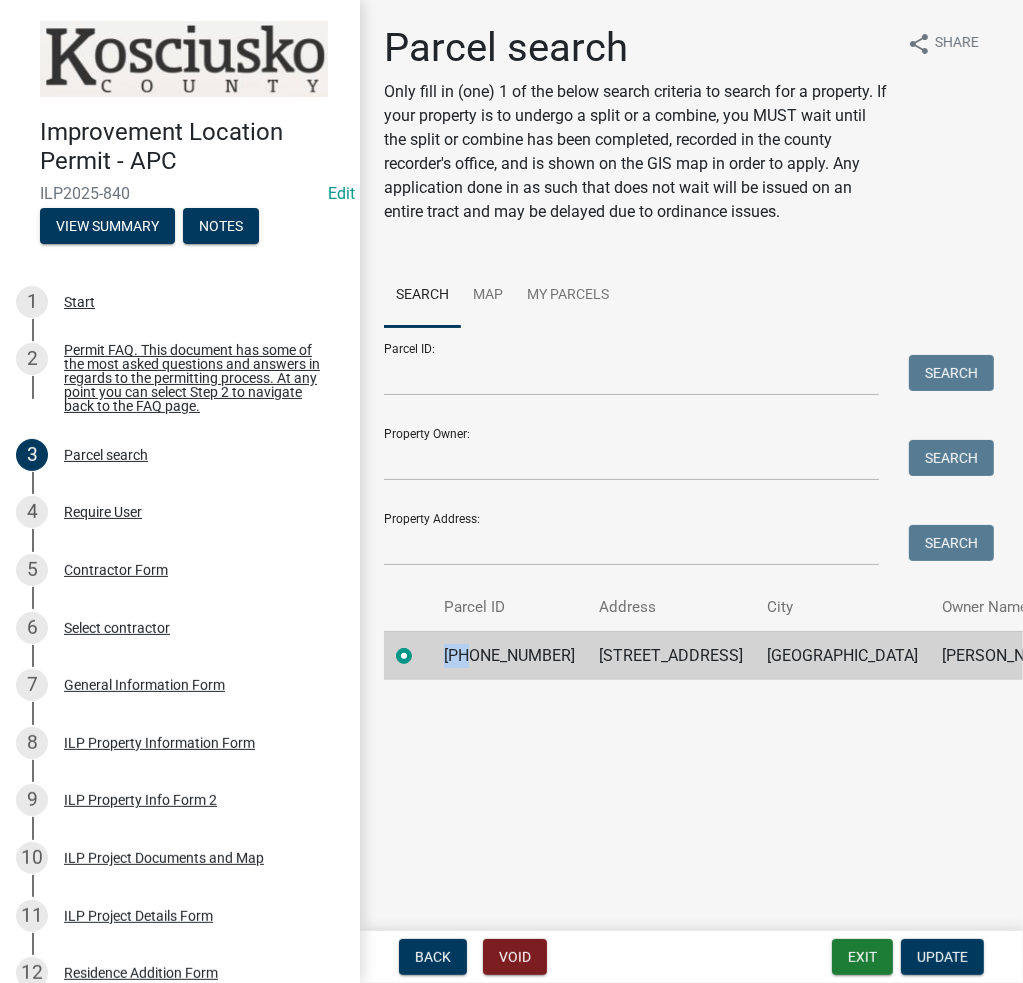 click on "[PHONE_NUMBER]" 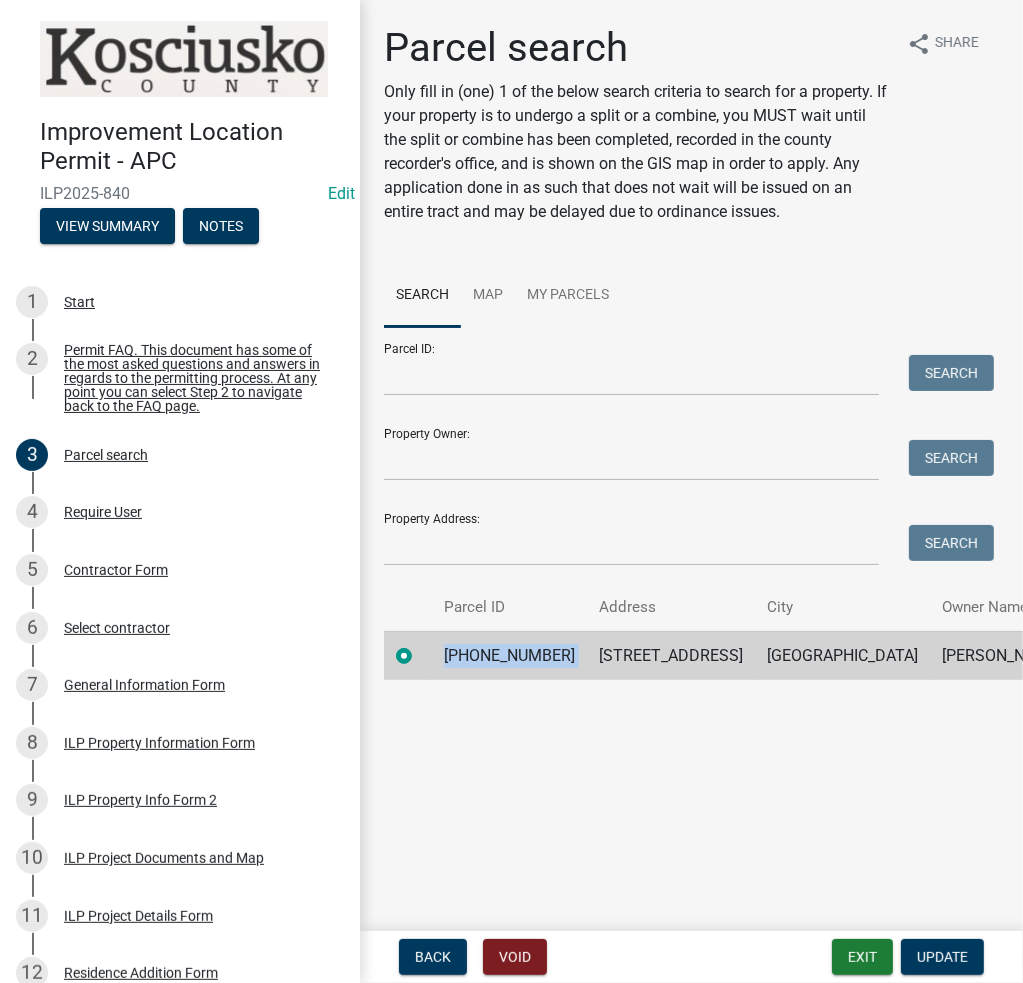 click on "[PHONE_NUMBER]" 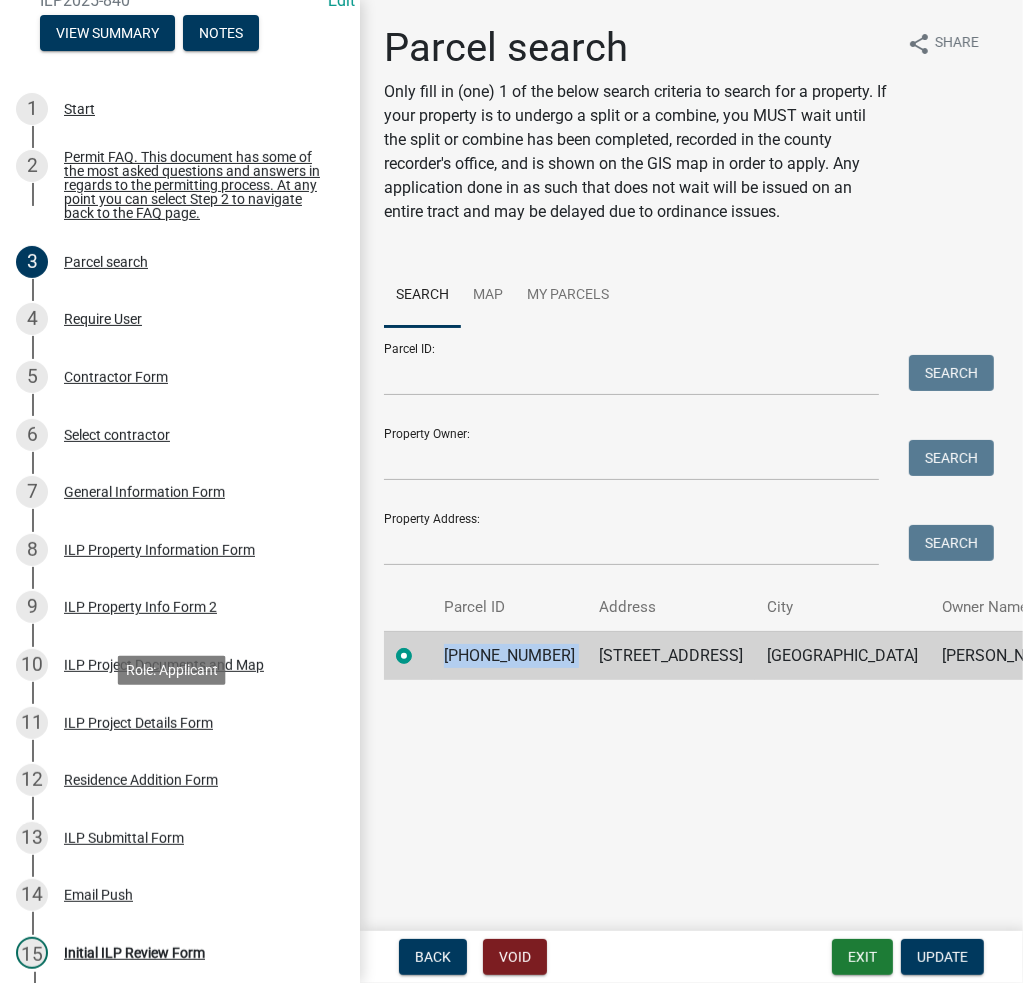 scroll, scrollTop: 200, scrollLeft: 0, axis: vertical 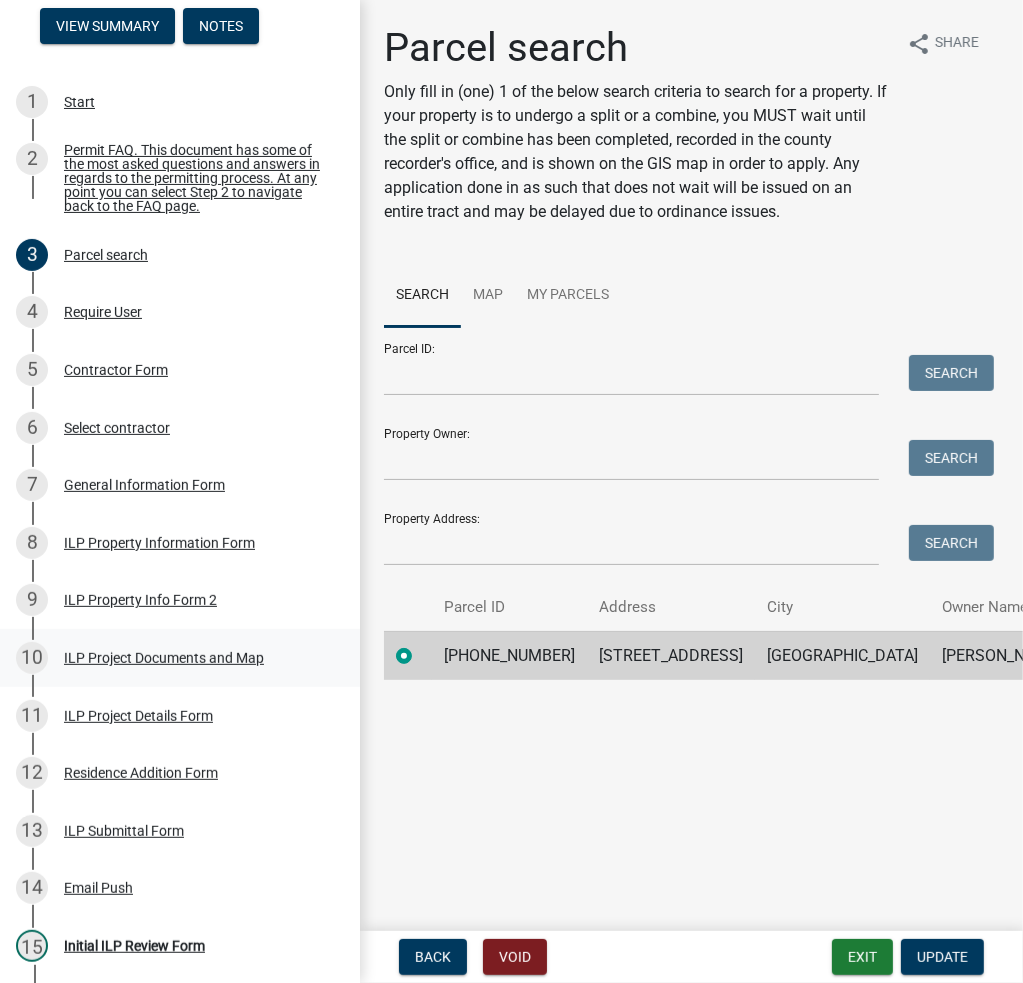 click on "ILP Project Documents and Map" at bounding box center (164, 658) 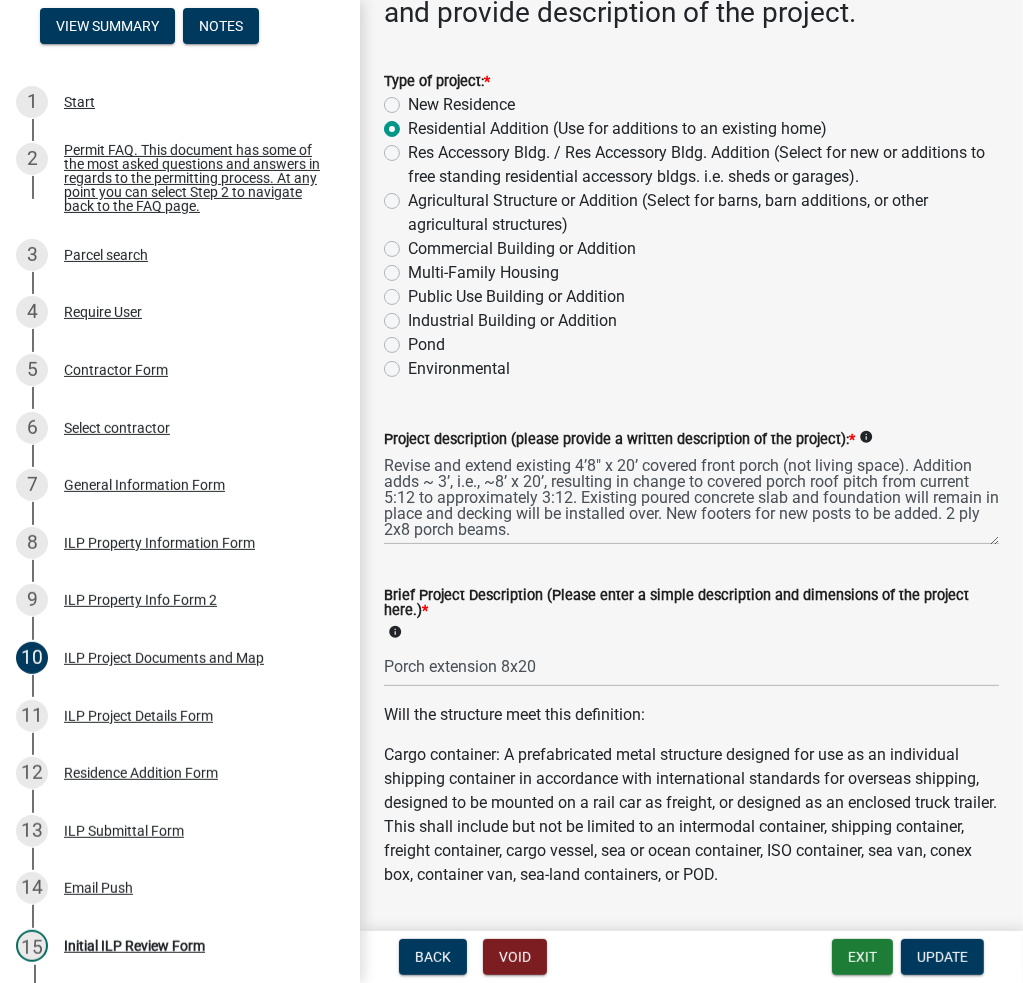 scroll, scrollTop: 200, scrollLeft: 0, axis: vertical 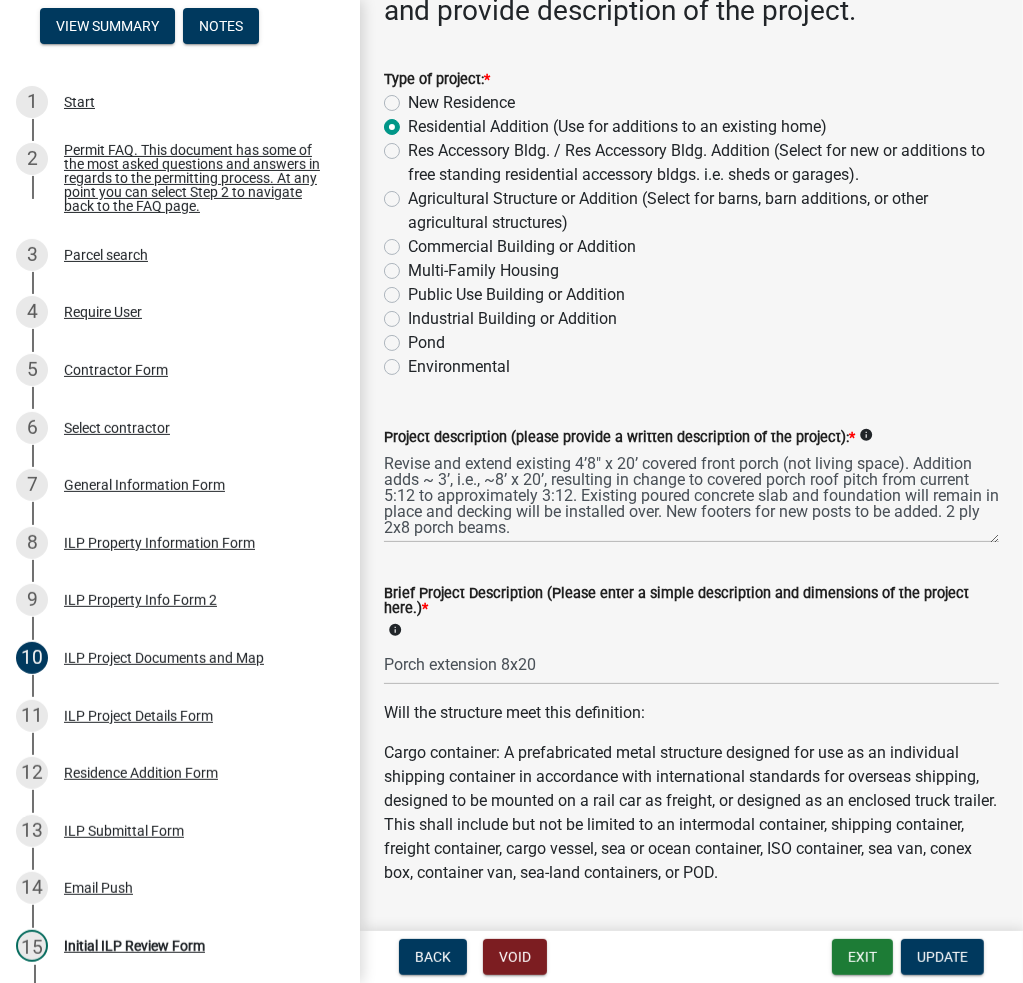 click on "Type of project:  *  New Residence   Residential Addition (Use for additions to an existing home)   Res Accessory Bldg. / Res Accessory  Bldg. Addition (Select for new or additions to free standing residential accessory bldgs. i.e. sheds or garages).   Agricultural Structure or Addition (Select for barns, barn additions, or other agricultural structures)   Commercial Building or Addition   Multi-Family Housing   Public Use Building or Addition   Industrial Building or Addition   Pond   Environmental" 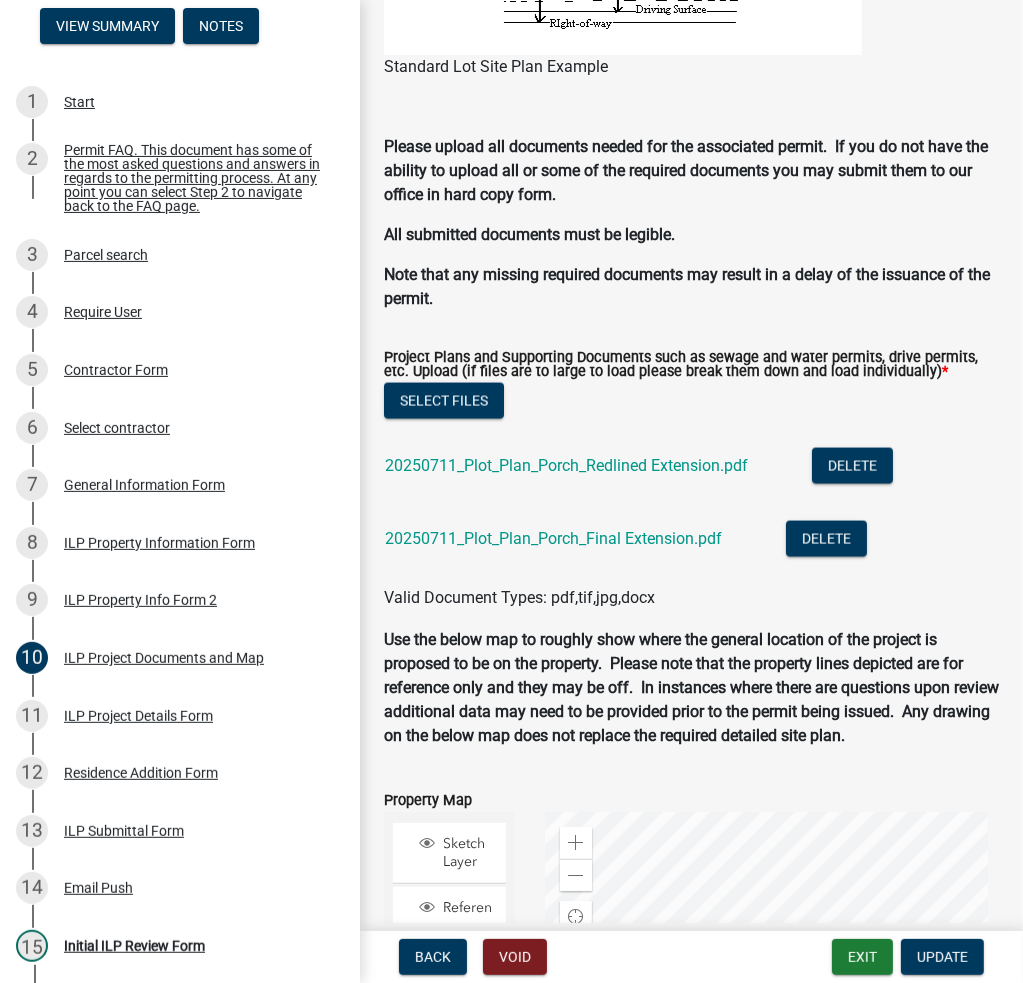 scroll, scrollTop: 2000, scrollLeft: 0, axis: vertical 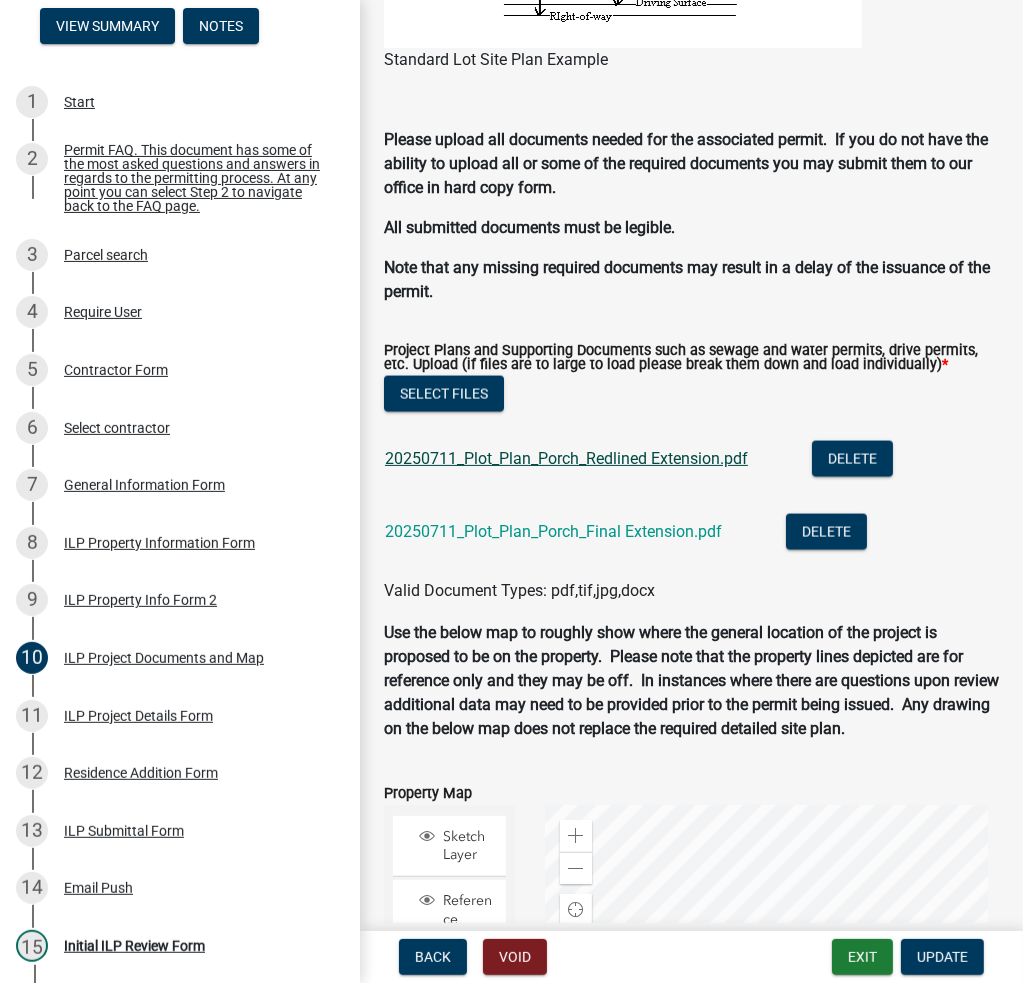 click on "20250711_Plot_Plan_Porch_Redlined Extension.pdf" 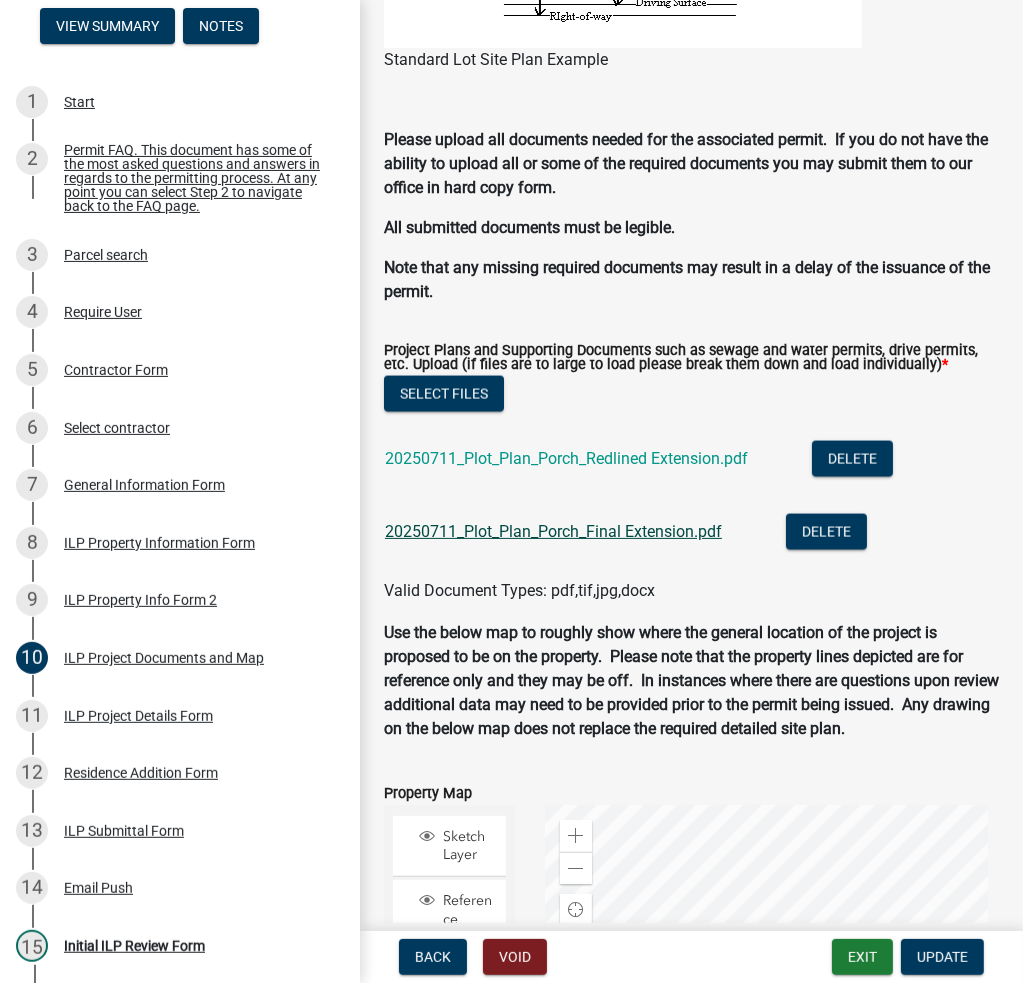 click on "20250711_Plot_Plan_Porch_Final Extension.pdf" 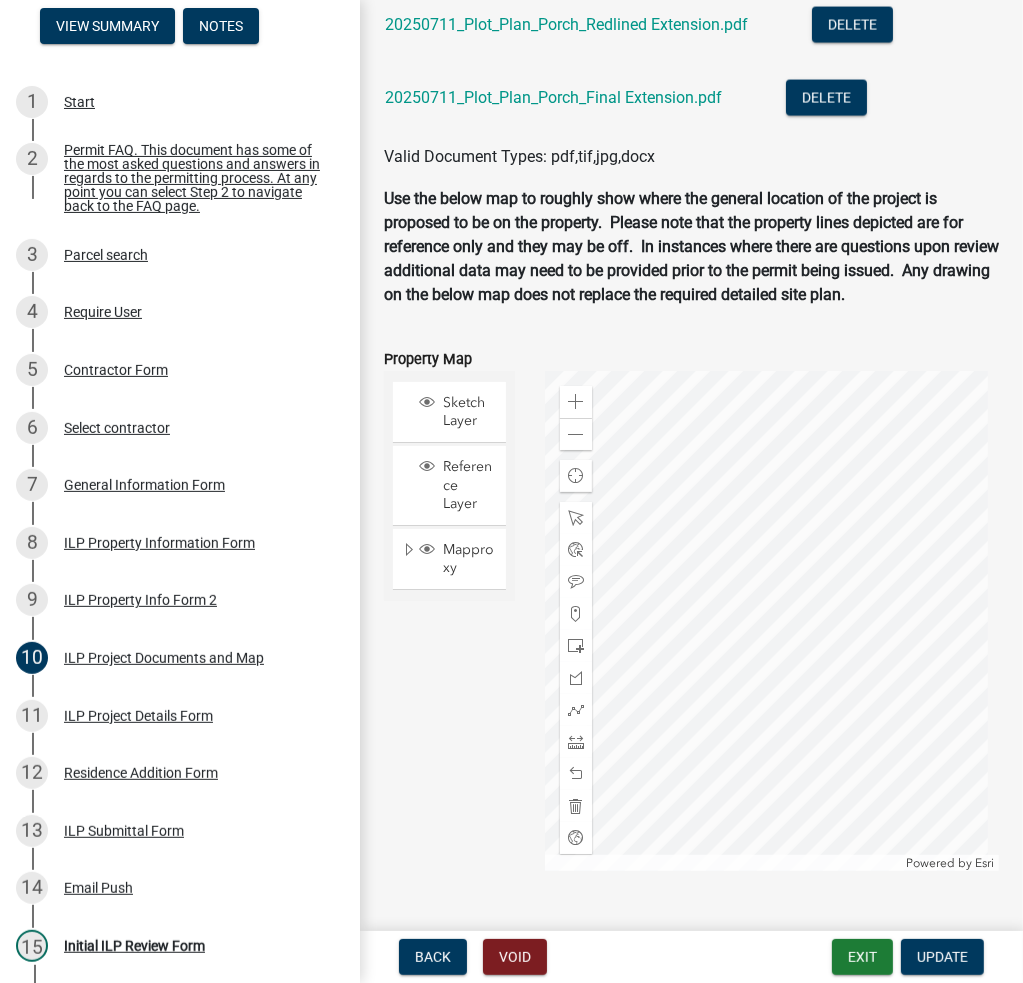 scroll, scrollTop: 2478, scrollLeft: 0, axis: vertical 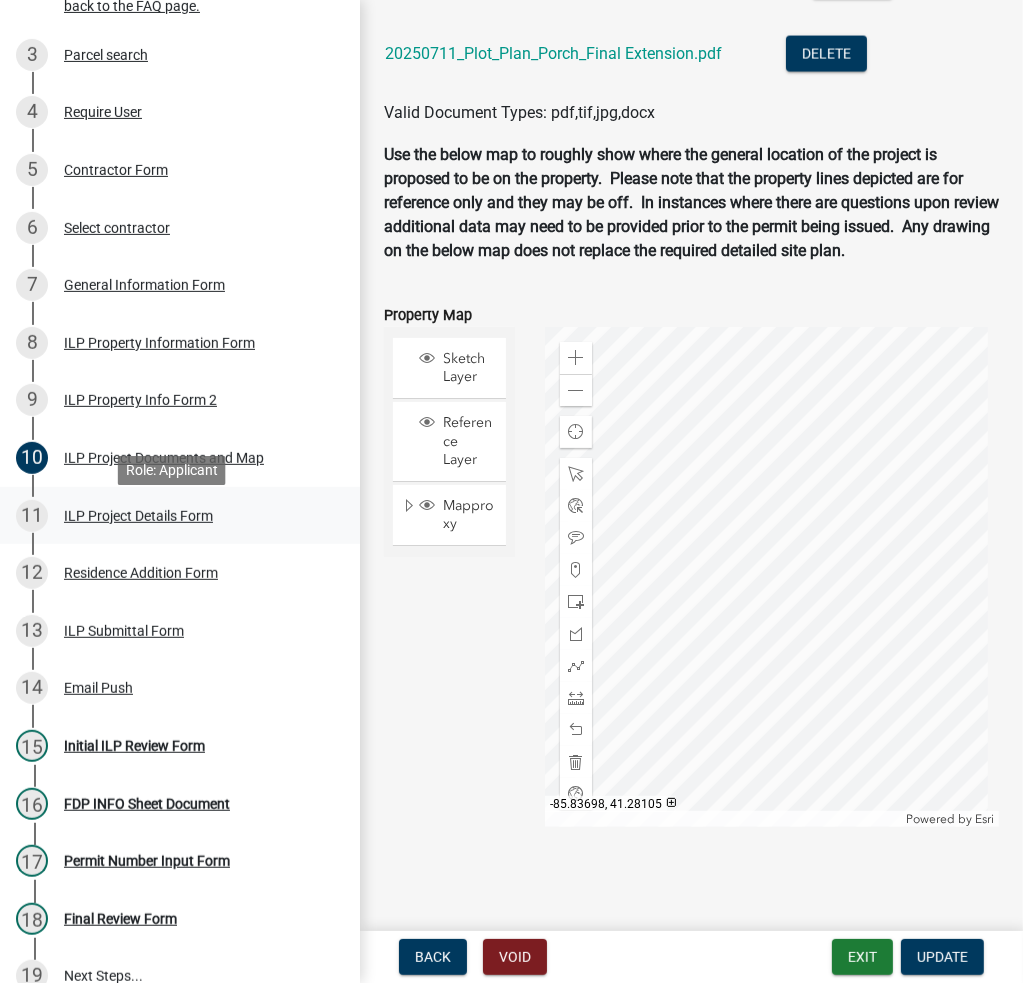 click on "11     ILP Project Details Form" at bounding box center [172, 516] 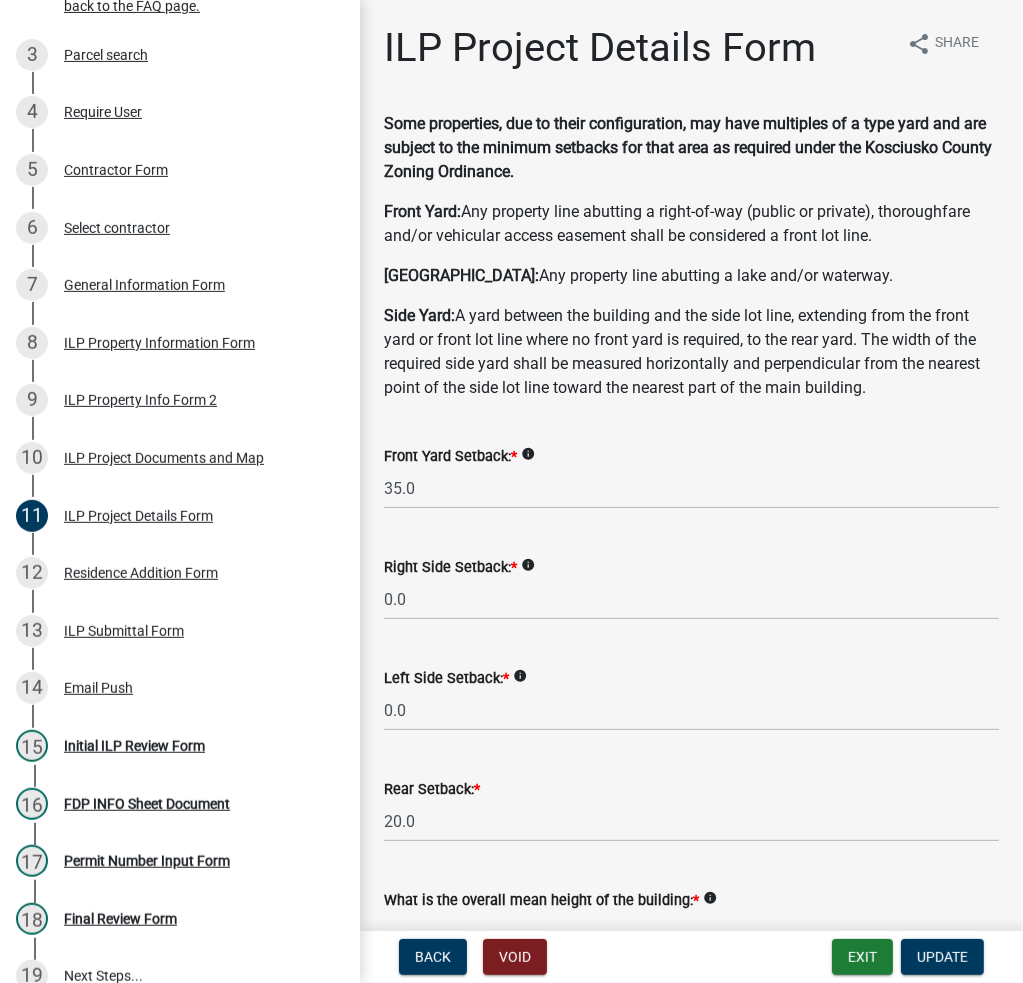 click on "Left Side Setback:  *  info
0.0" 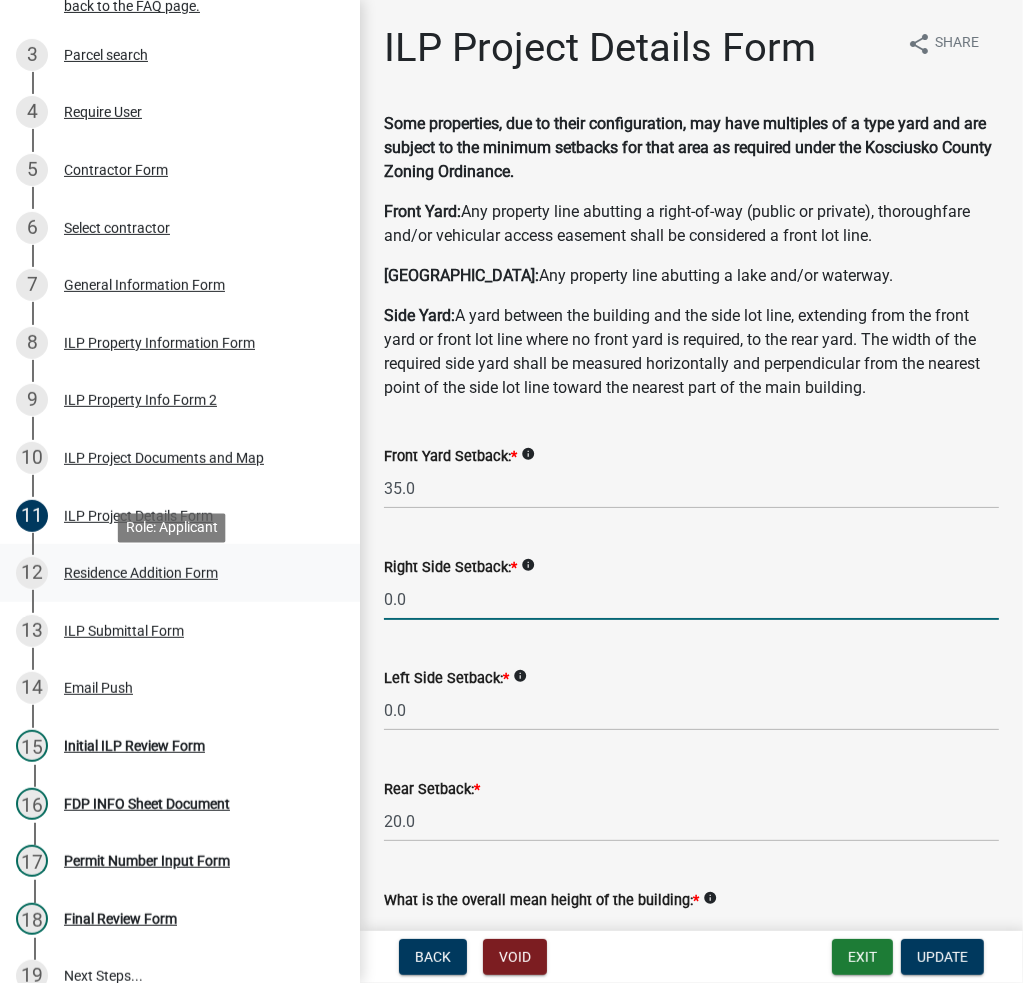 drag, startPoint x: 521, startPoint y: 593, endPoint x: 270, endPoint y: 576, distance: 251.57504 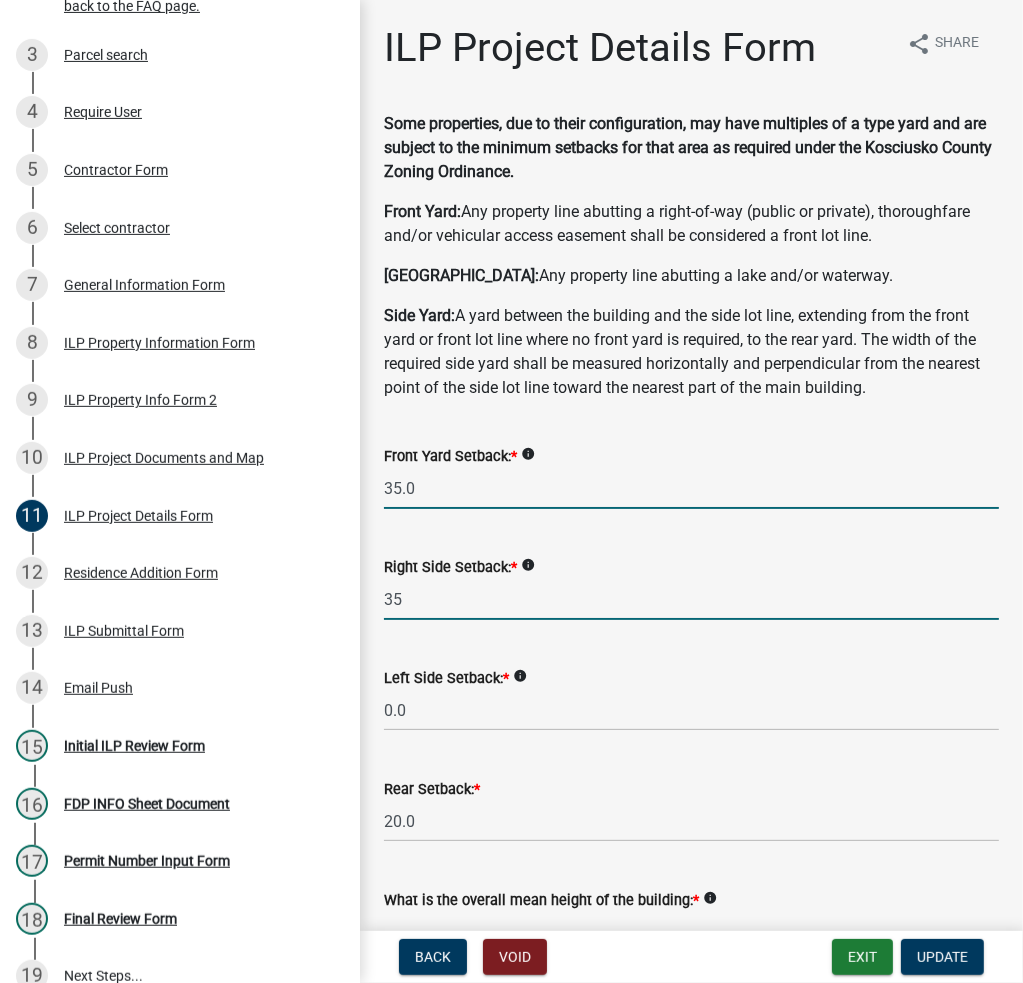 type on "35.0" 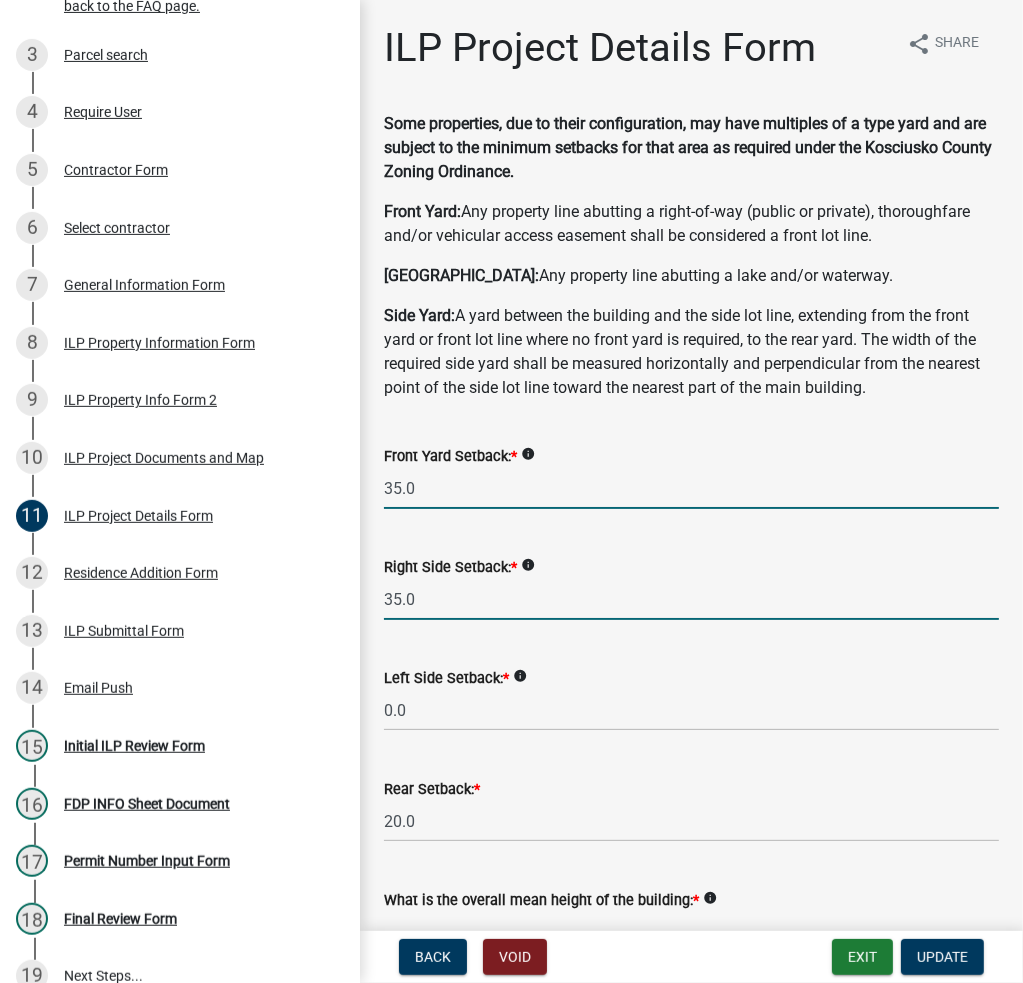 click on "35.0" 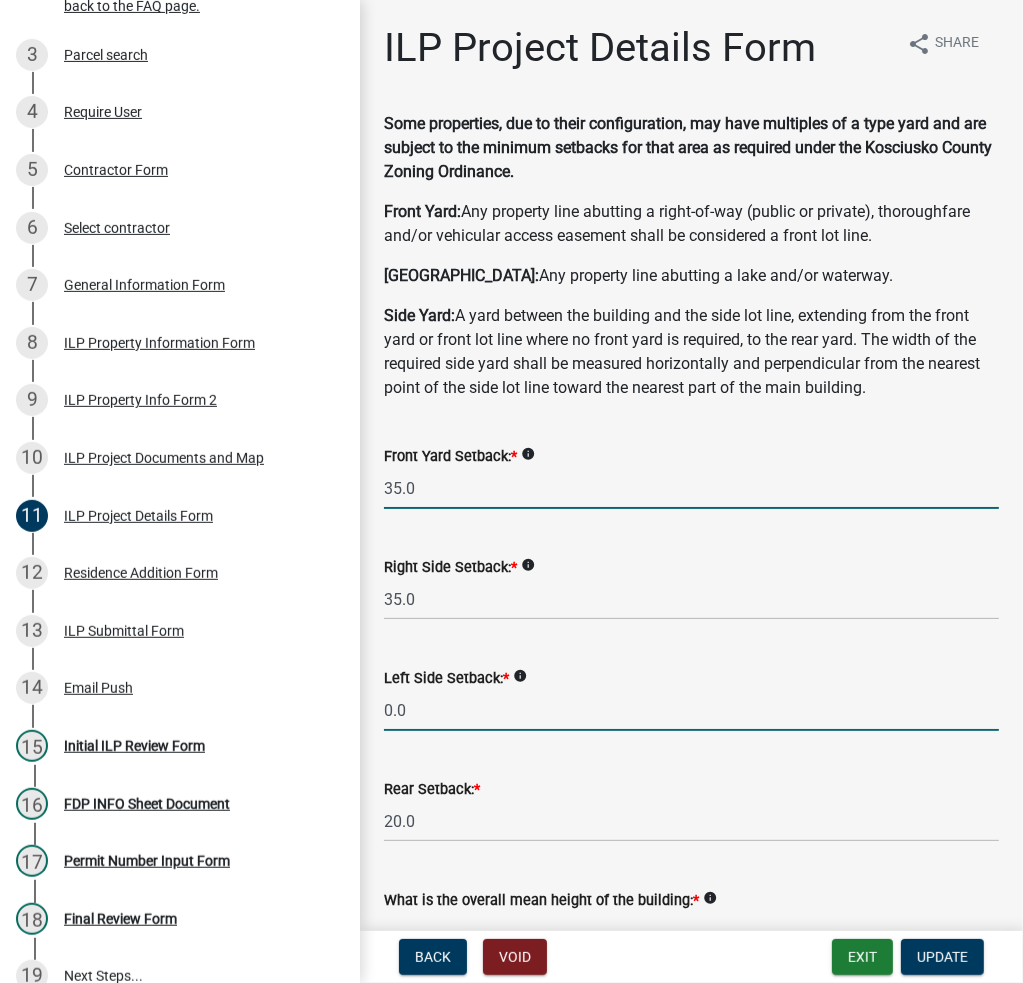 click on "0.0" 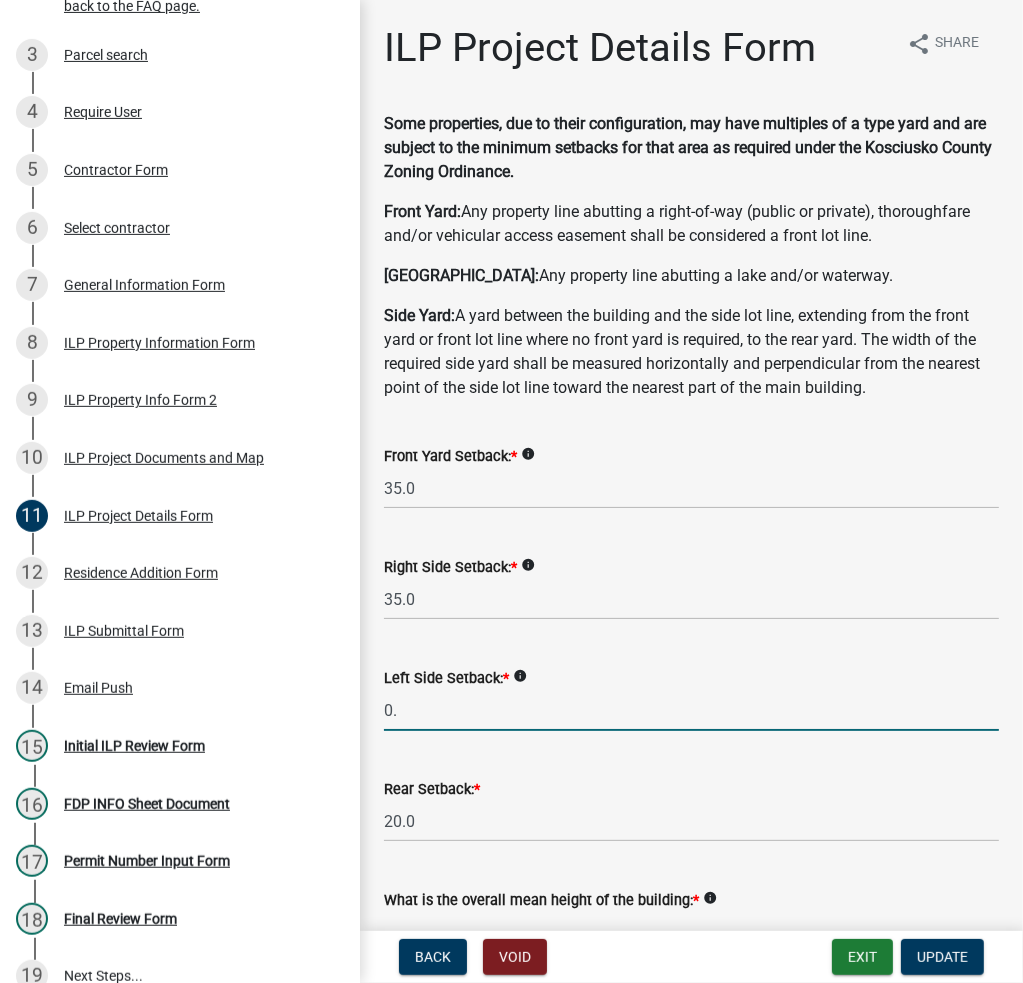 type on "0" 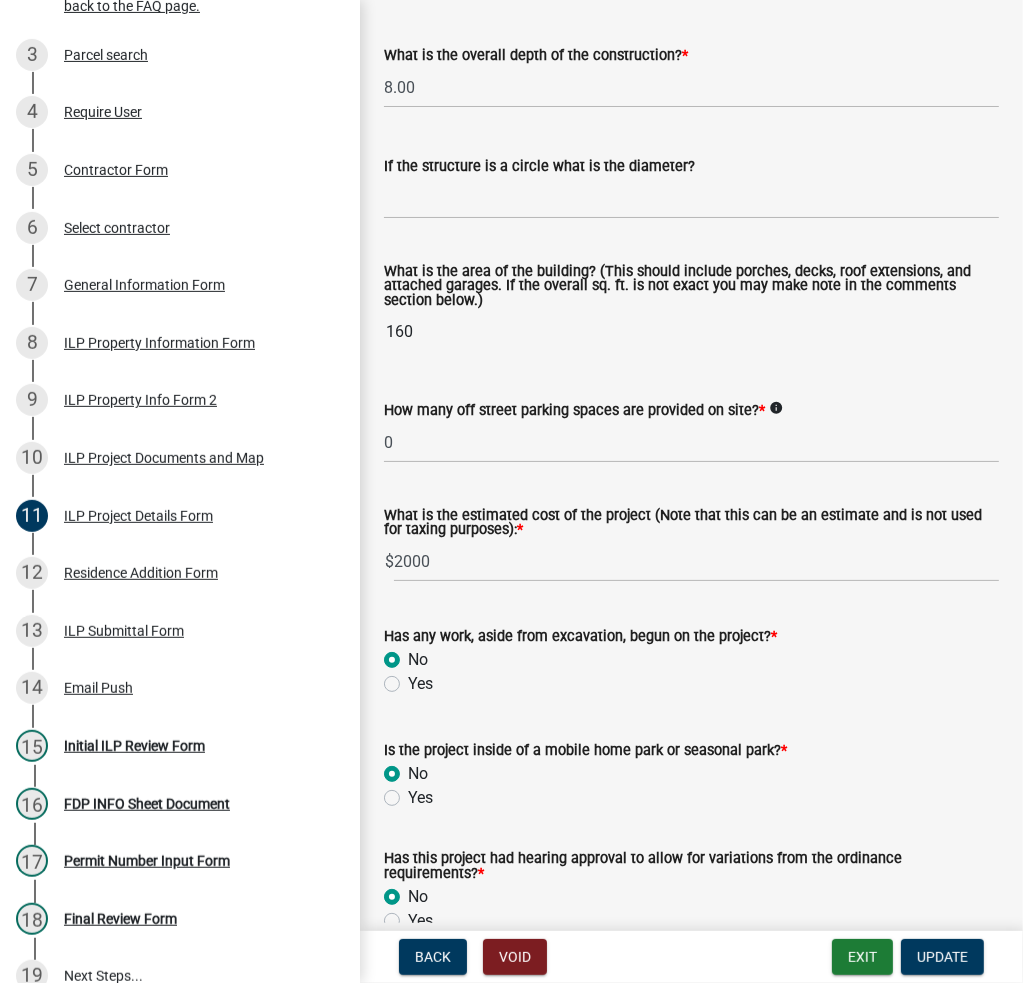 scroll, scrollTop: 1200, scrollLeft: 0, axis: vertical 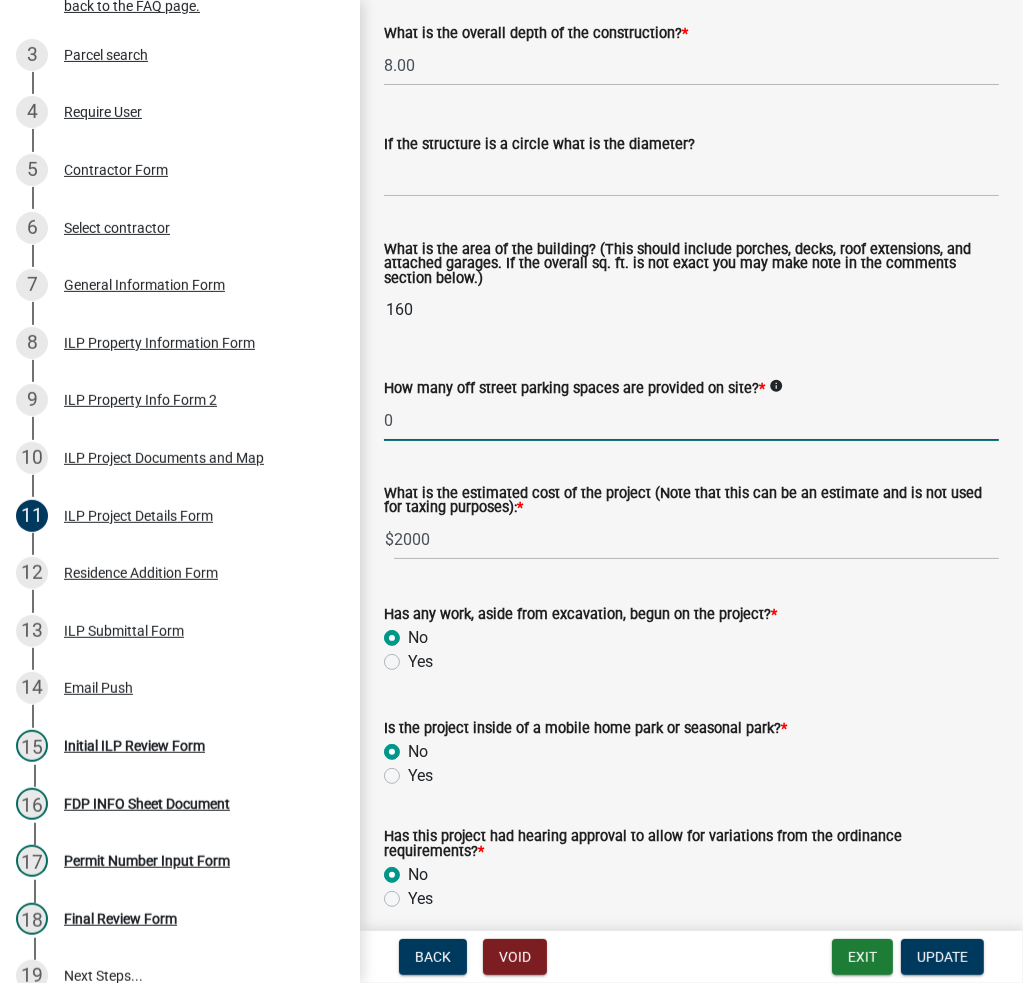 type on "70.0" 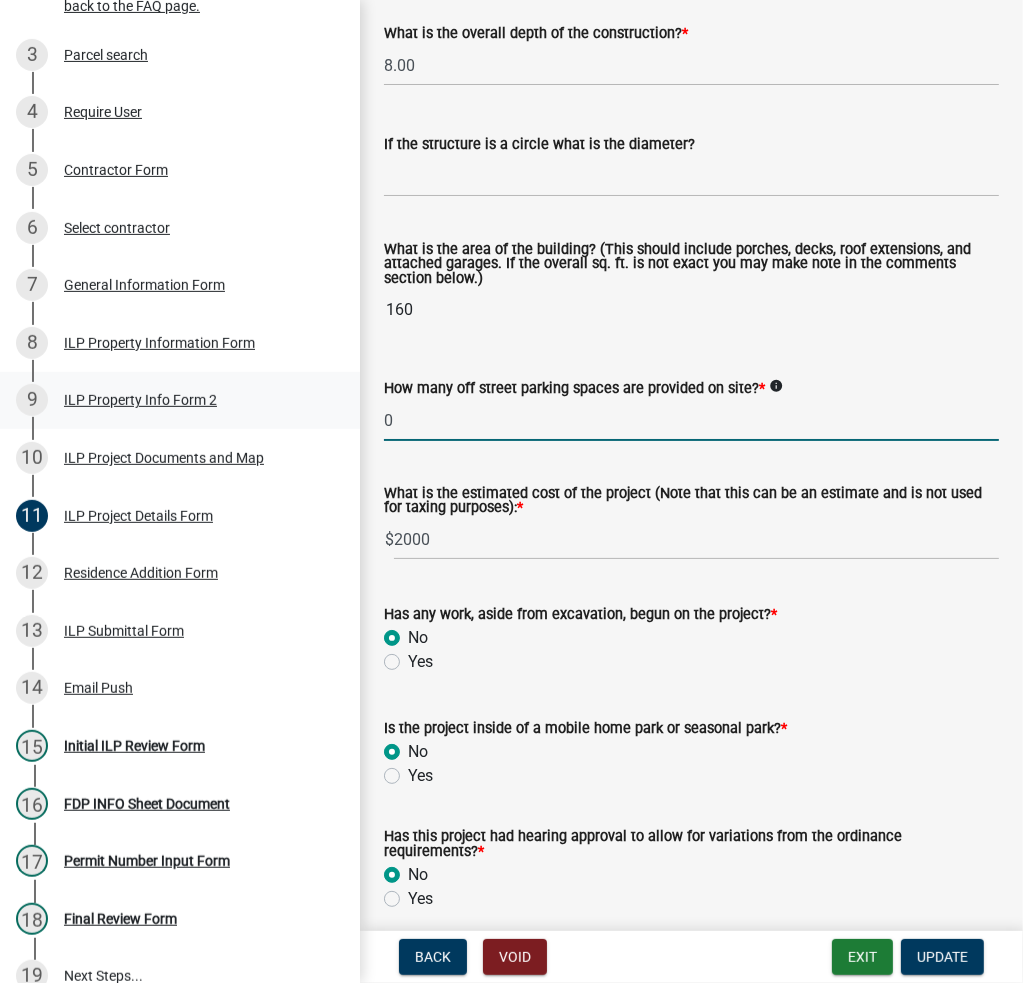 drag, startPoint x: 483, startPoint y: 431, endPoint x: 279, endPoint y: 431, distance: 204 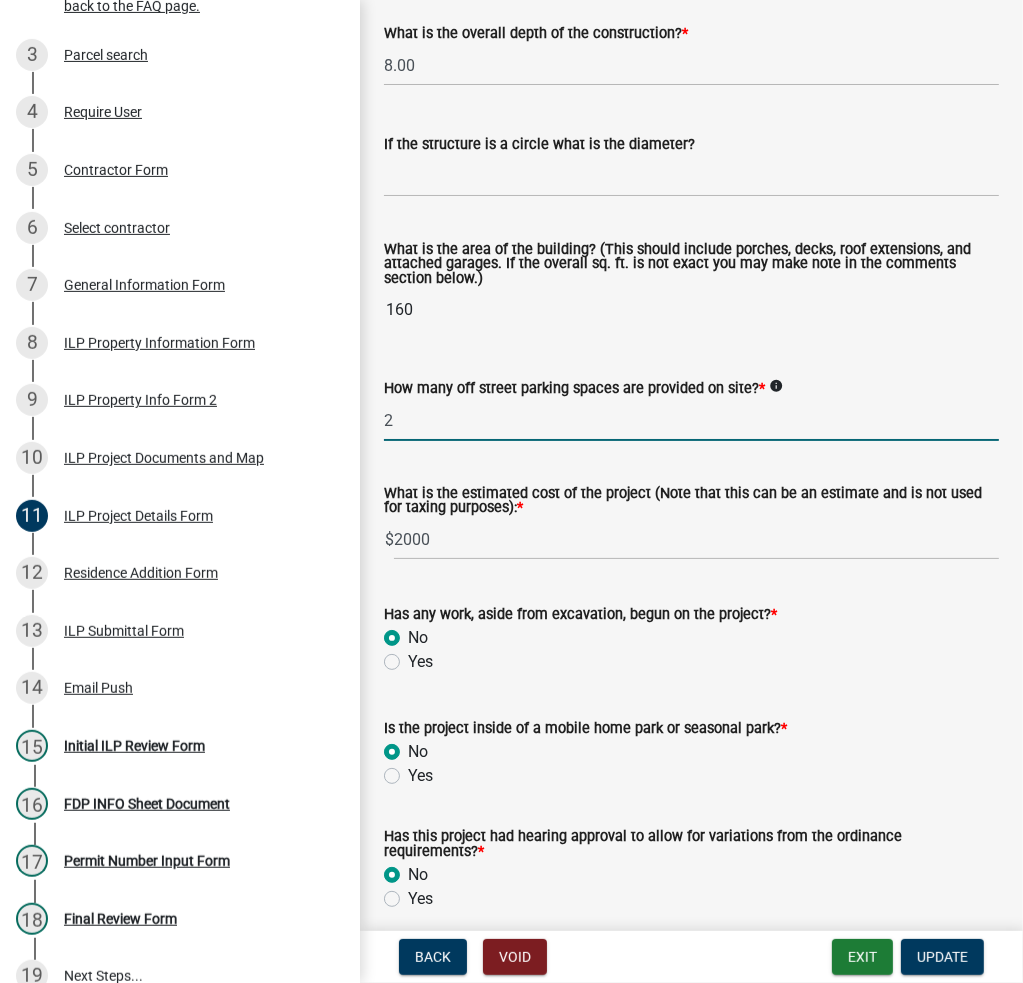 type on "2" 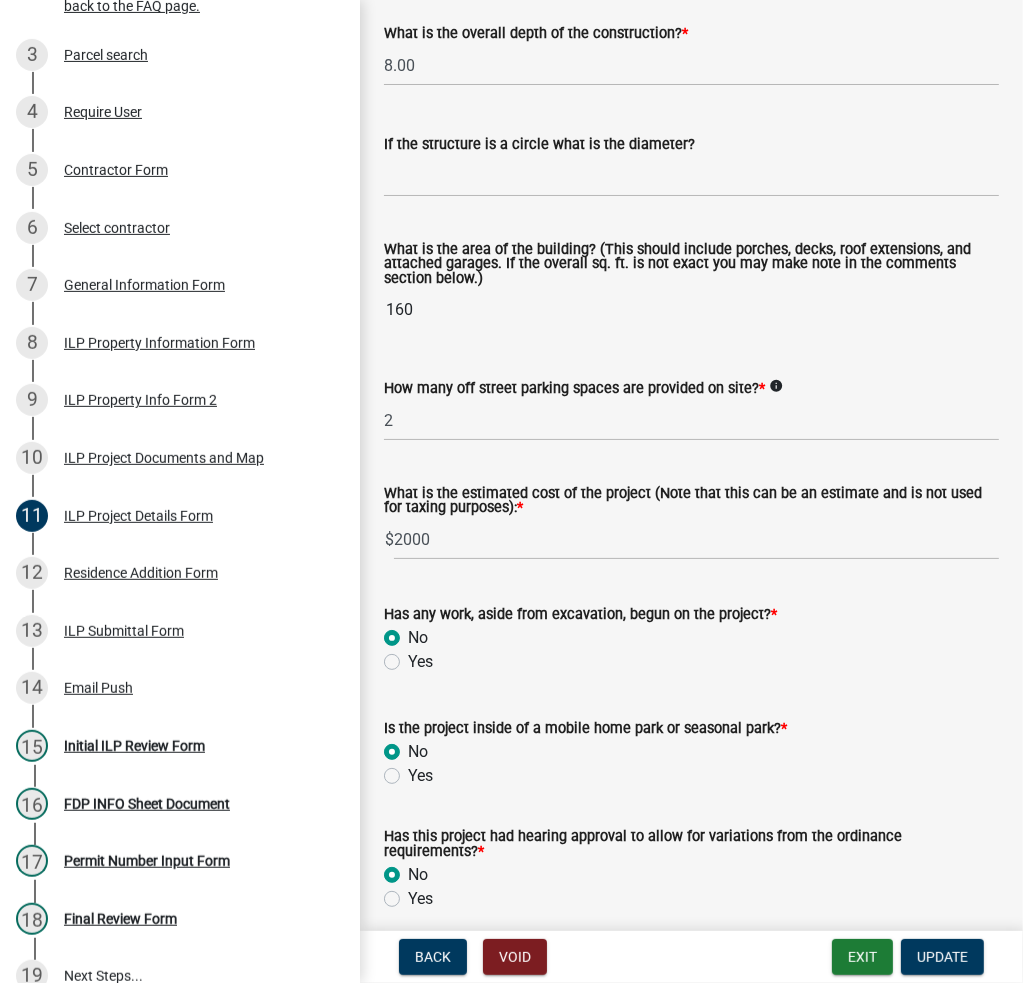 scroll, scrollTop: 1393, scrollLeft: 0, axis: vertical 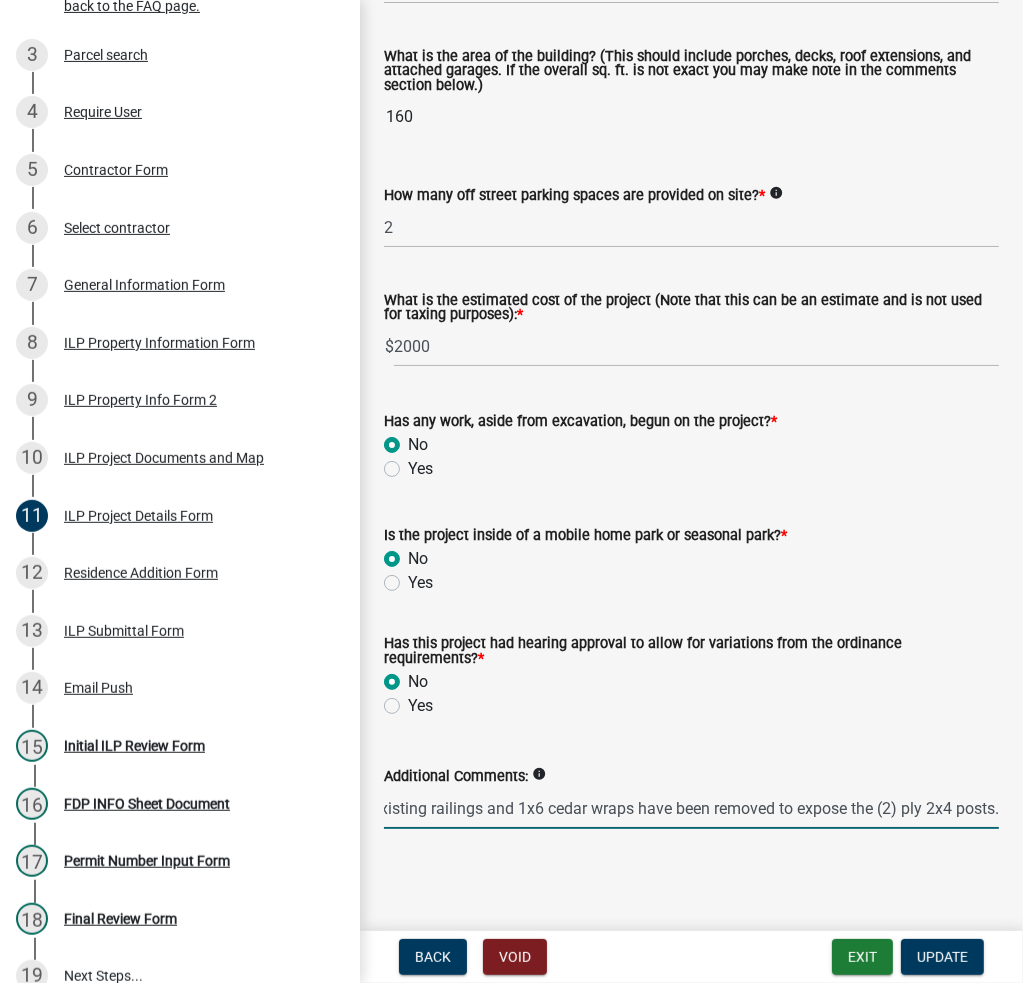drag, startPoint x: 820, startPoint y: 803, endPoint x: 1027, endPoint y: 787, distance: 207.61743 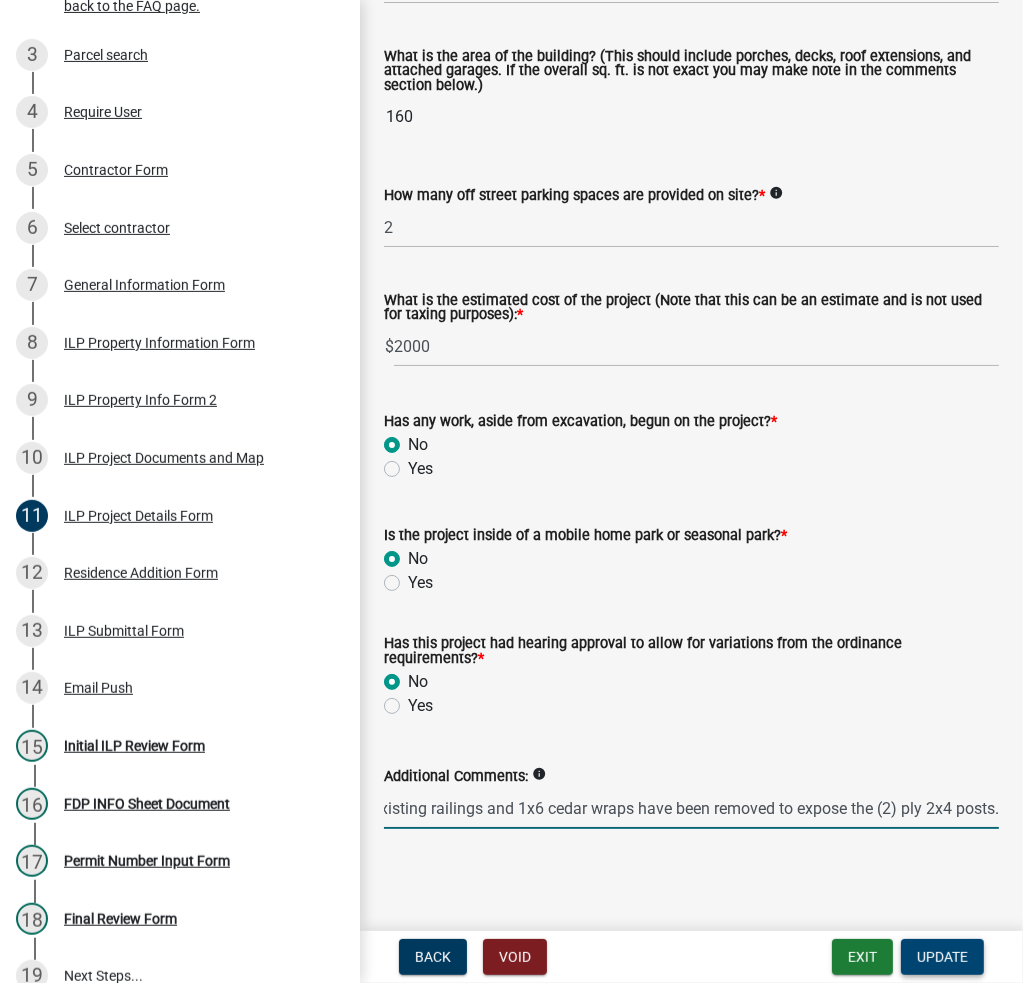 click on "Update" at bounding box center (942, 957) 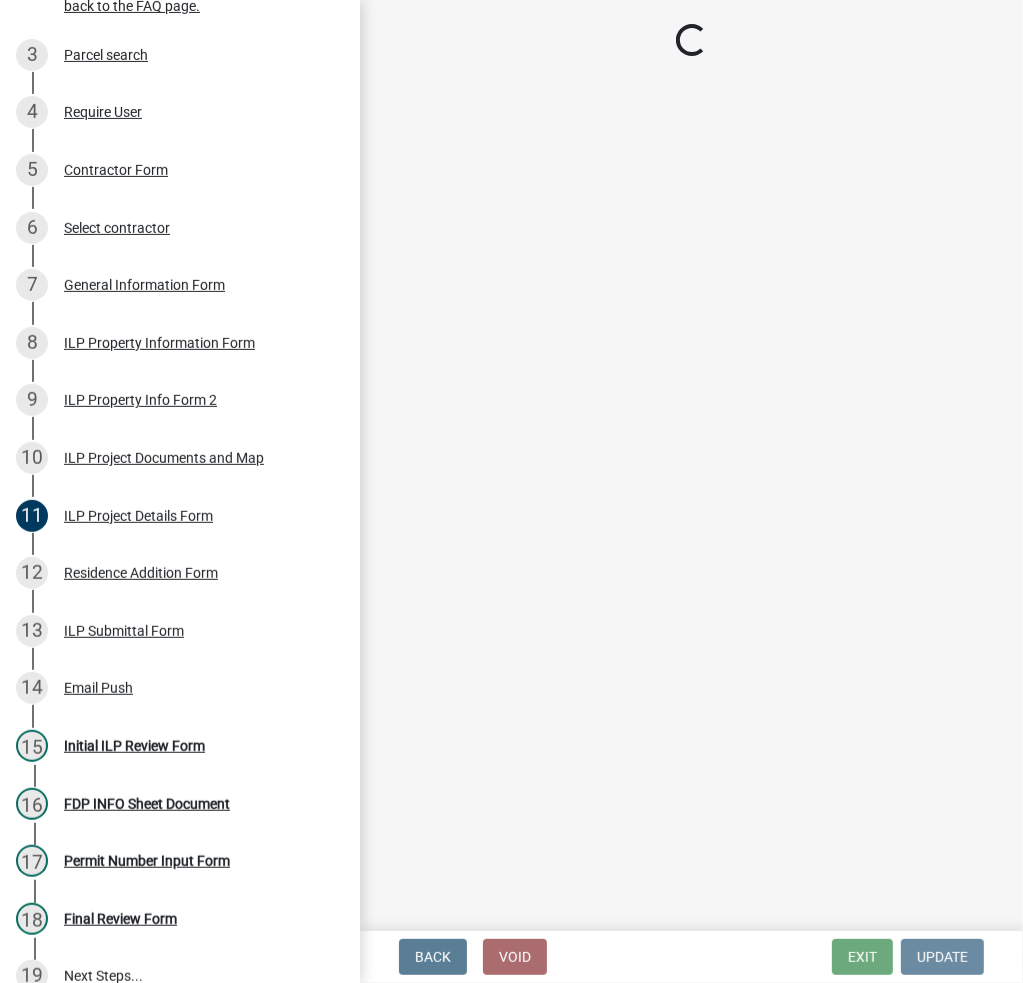 scroll, scrollTop: 0, scrollLeft: 0, axis: both 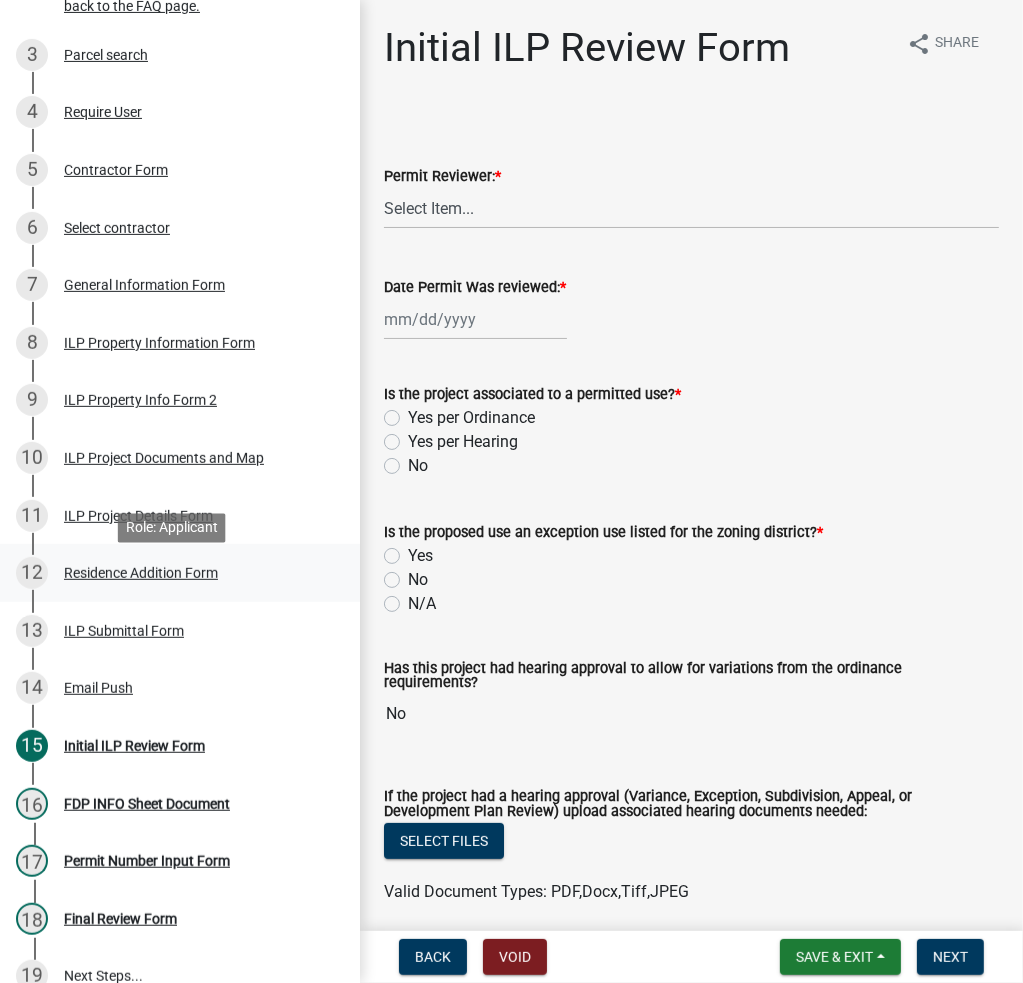 click on "12     Residence Addition Form" at bounding box center [172, 573] 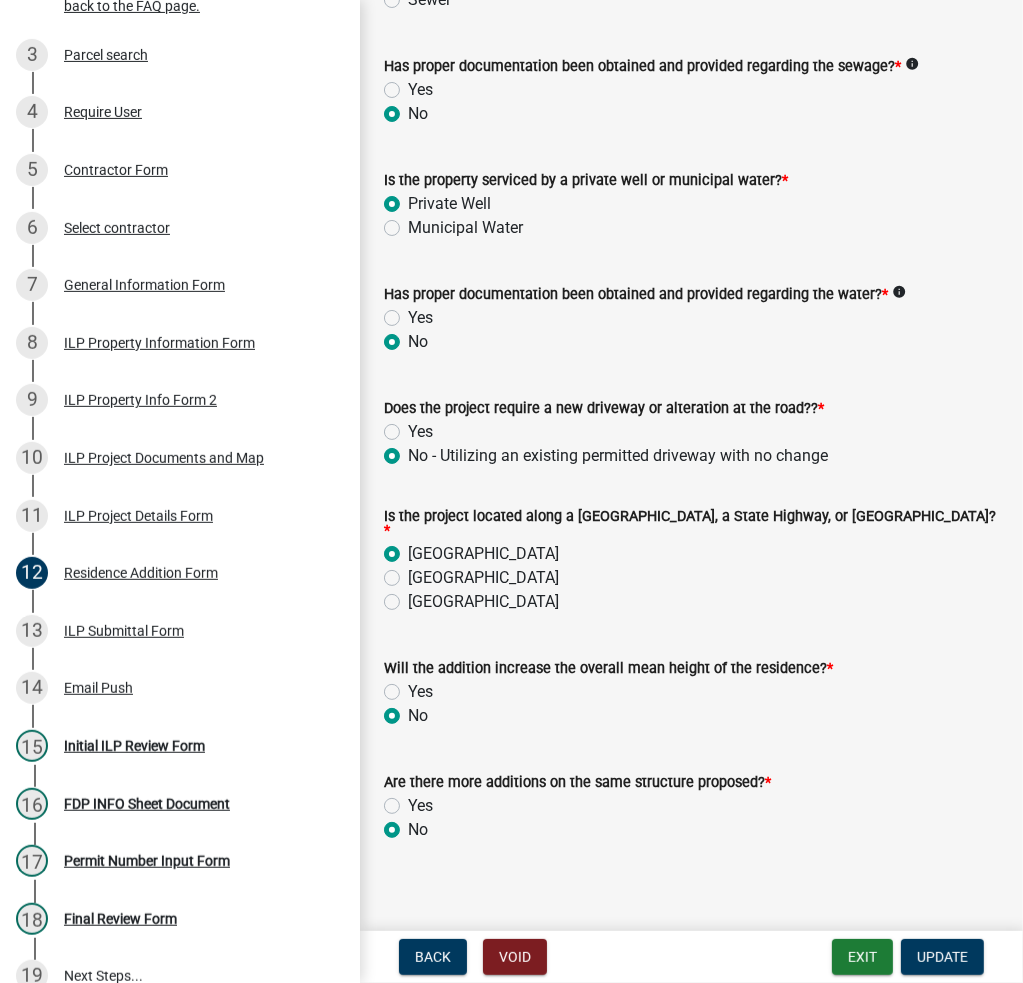 scroll, scrollTop: 427, scrollLeft: 0, axis: vertical 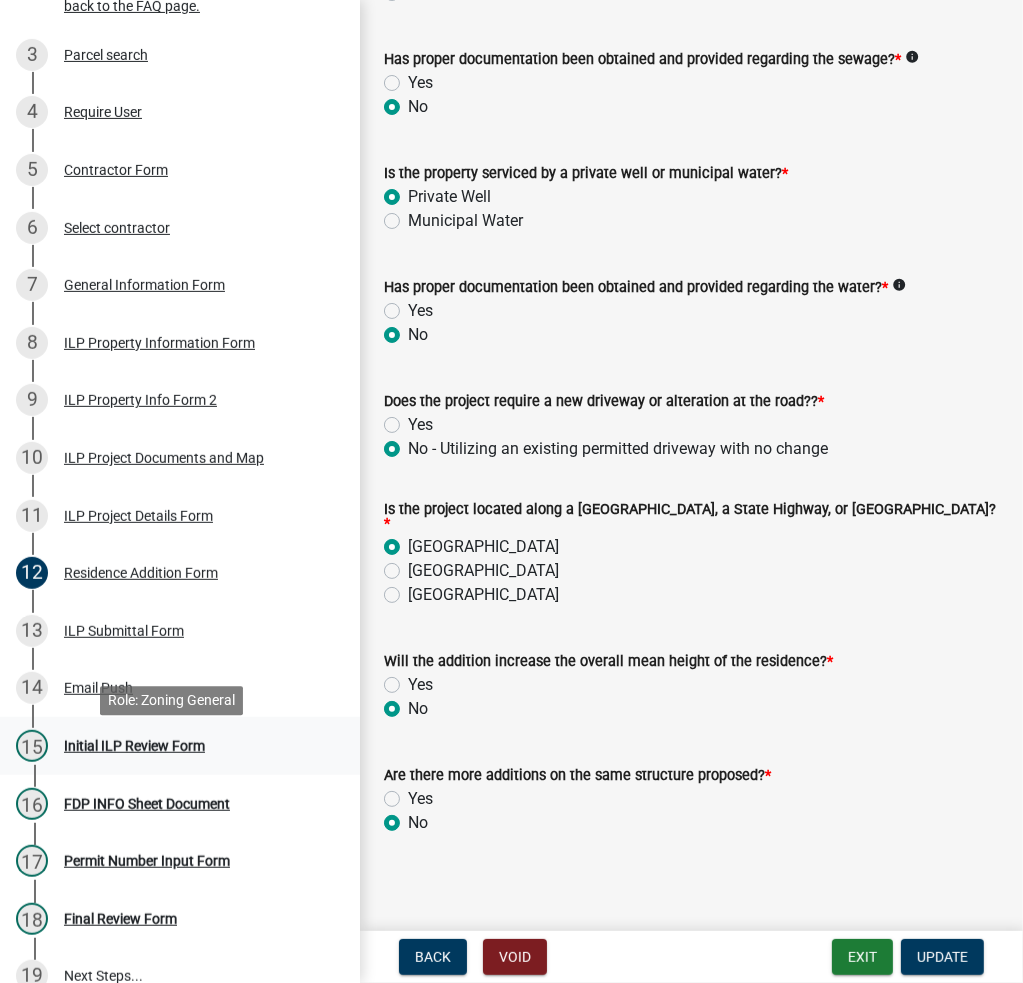 click on "15     Initial ILP Review Form" at bounding box center (180, 746) 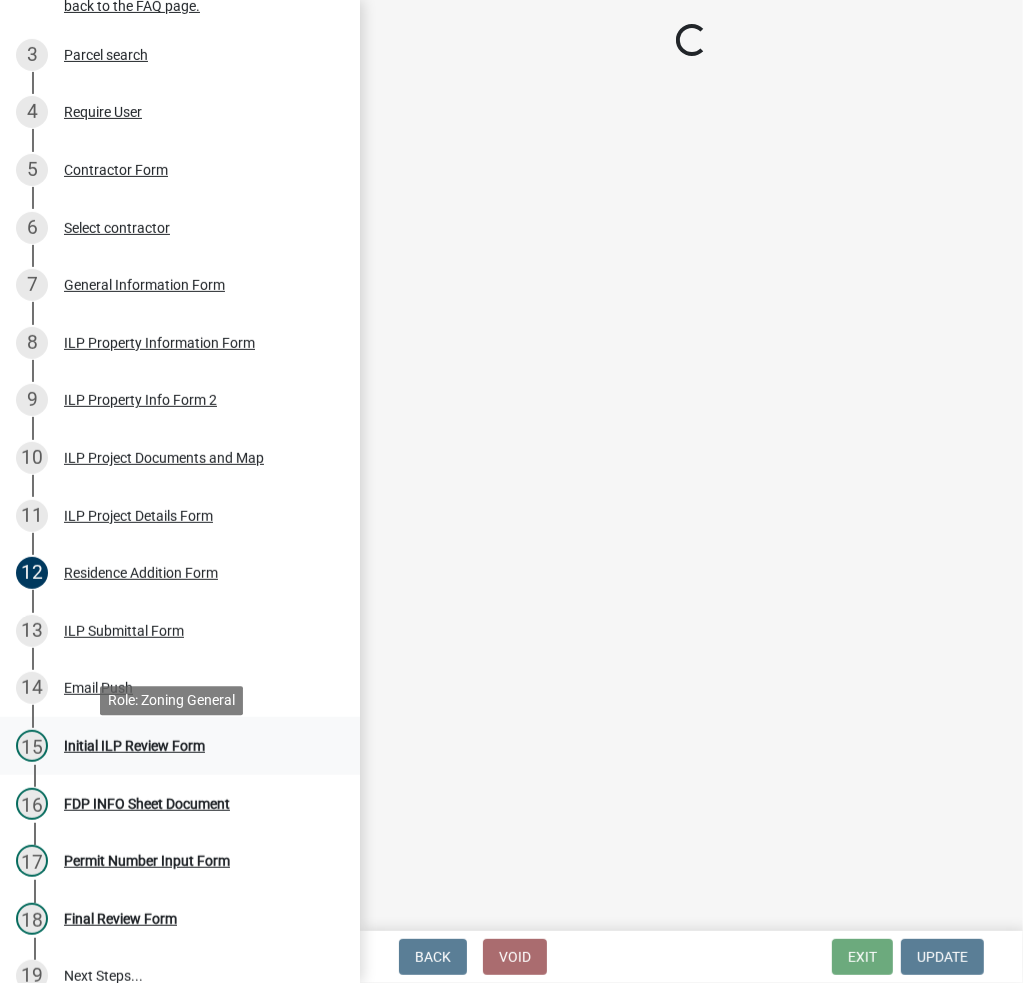scroll, scrollTop: 0, scrollLeft: 0, axis: both 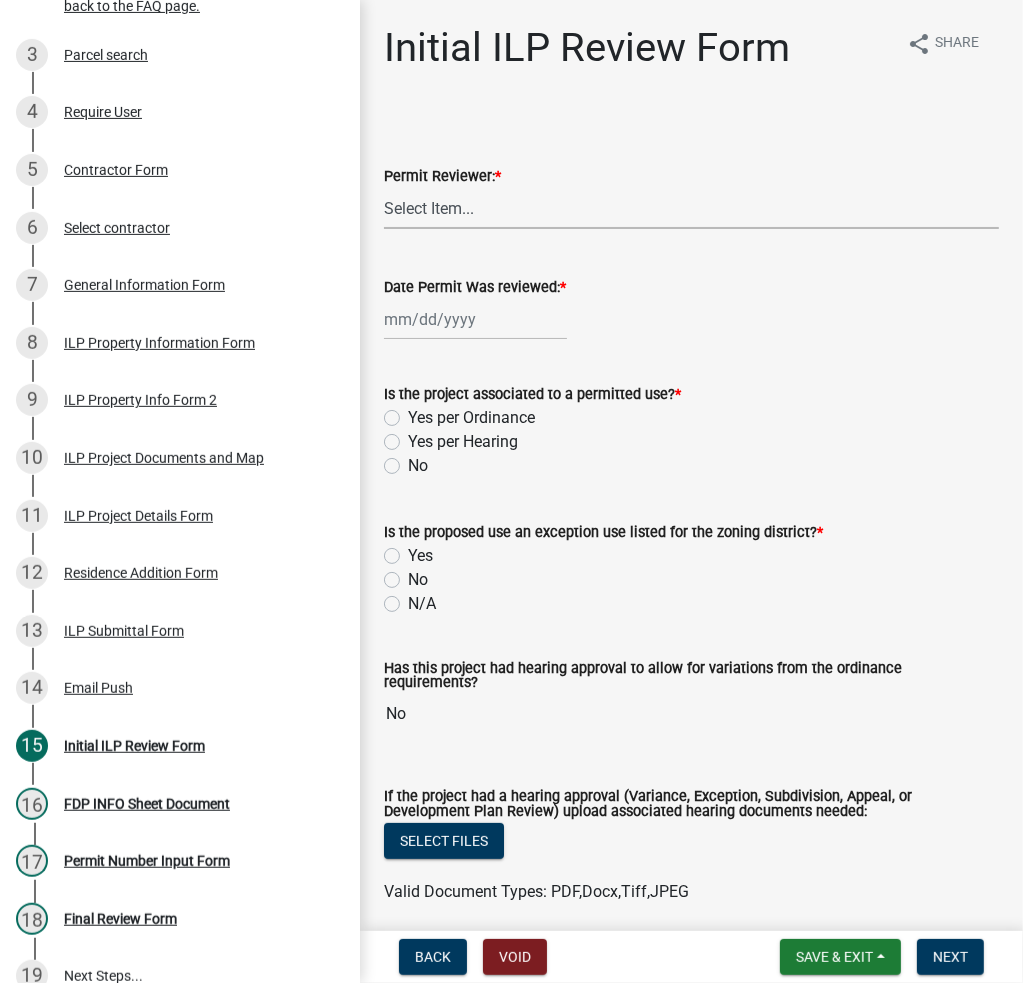 click on "Select Item...   MMS   LT   AT   CS   AH   Vacant" at bounding box center [691, 208] 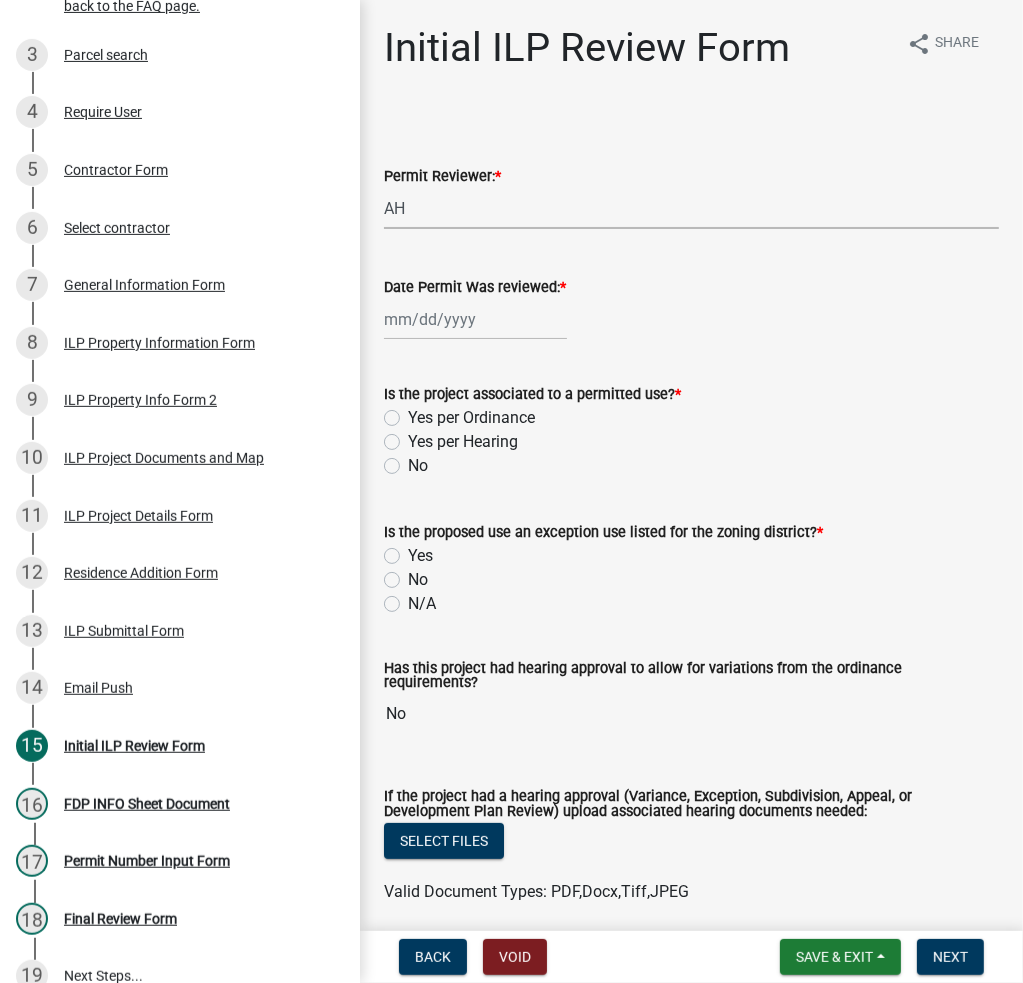 click on "Select Item...   MMS   LT   AT   CS   AH   Vacant" at bounding box center (691, 208) 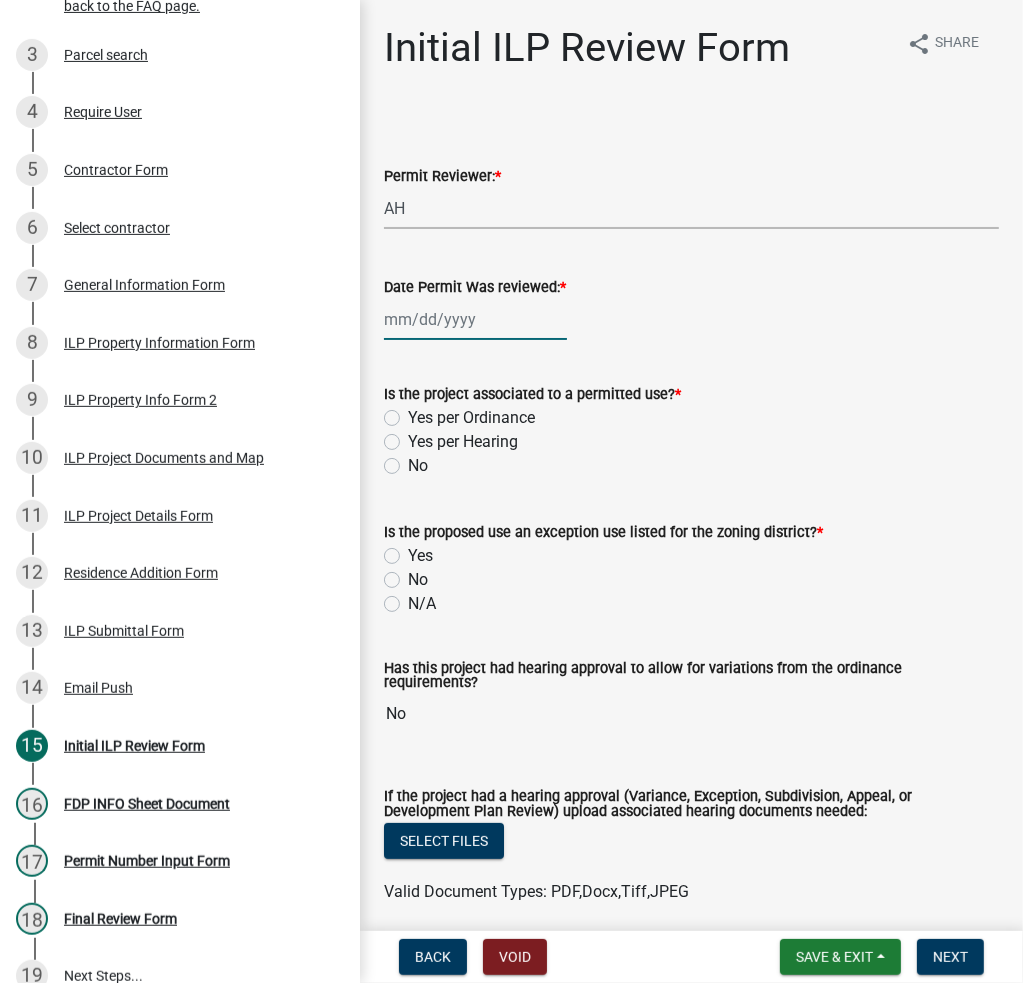 click 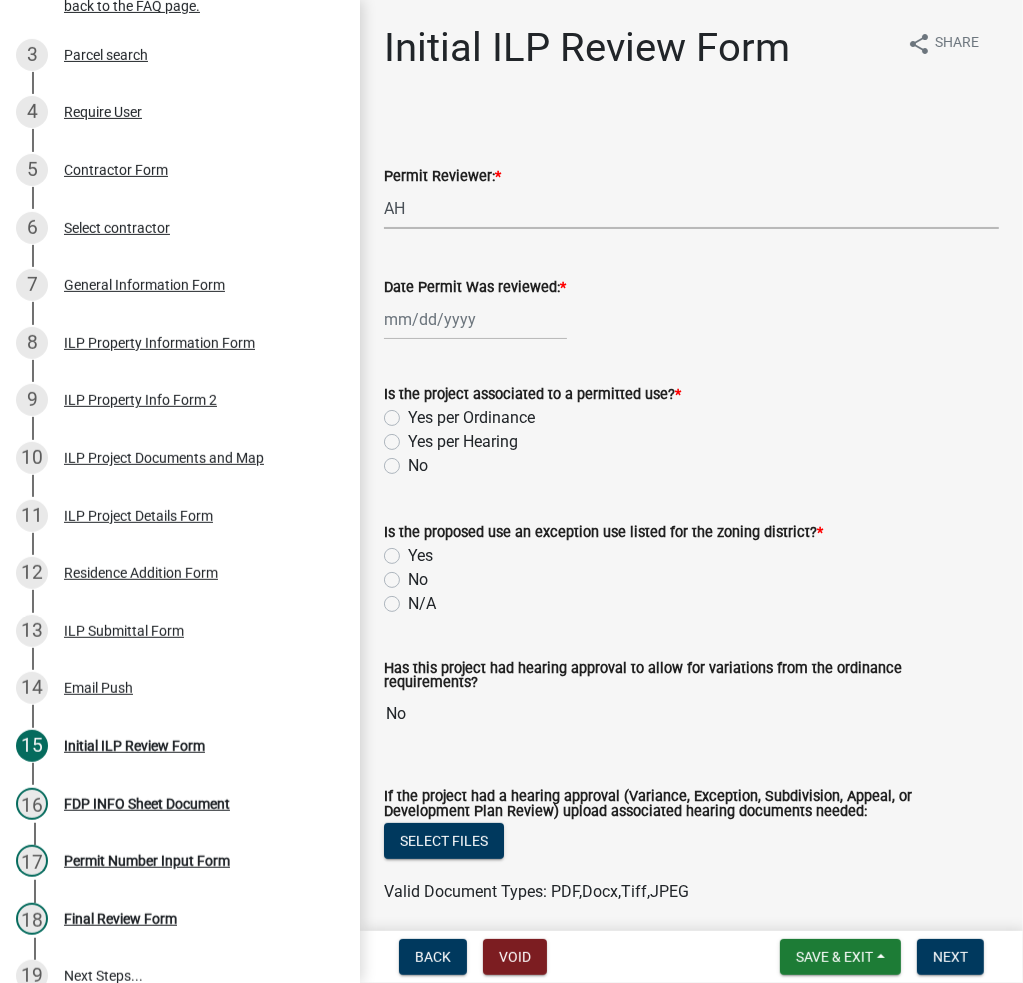 select on "7" 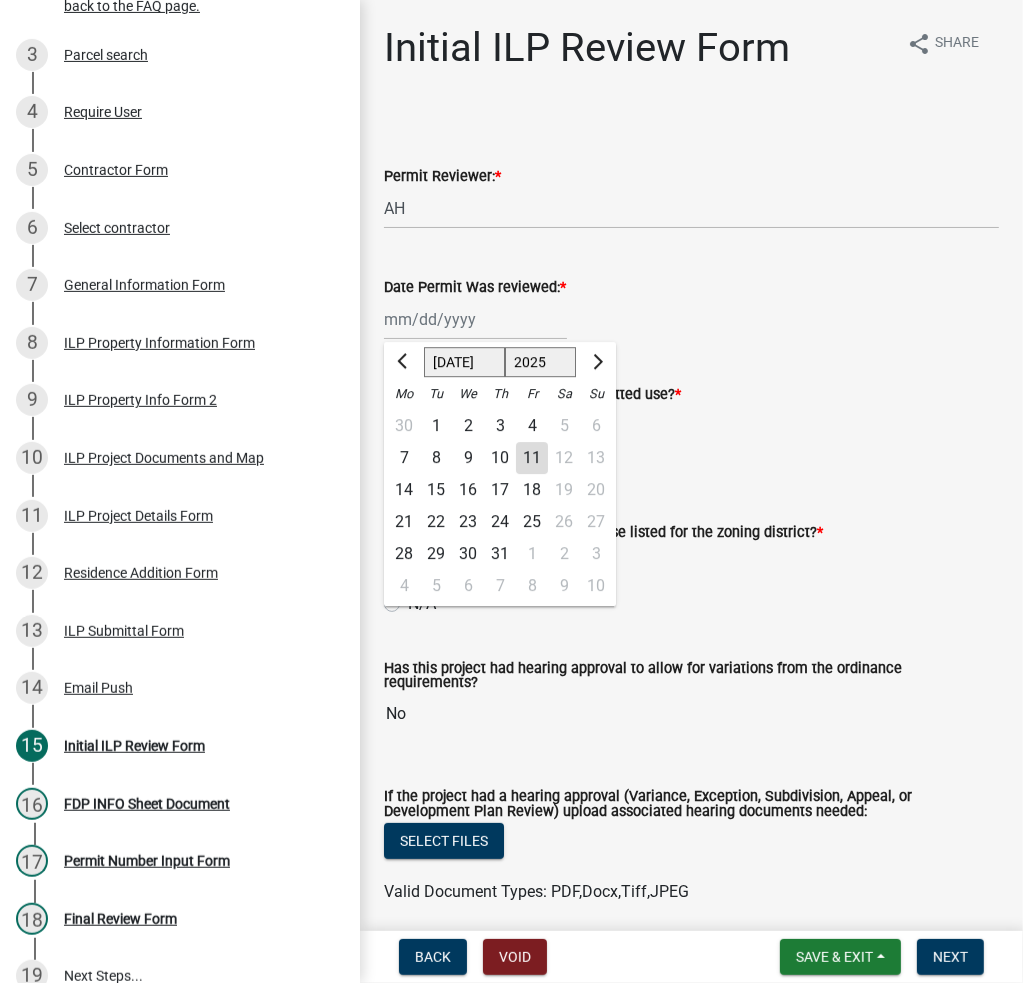 click on "11" 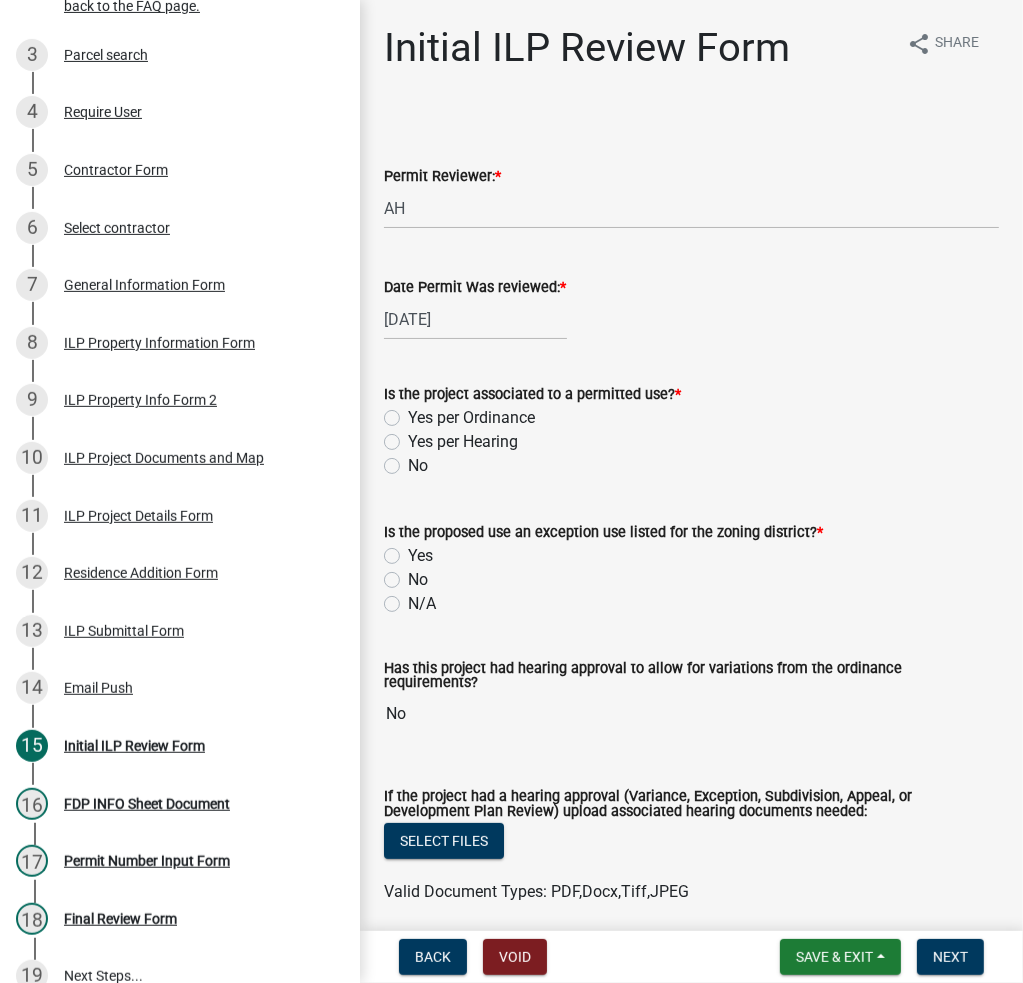 click on "Yes per Ordinance" 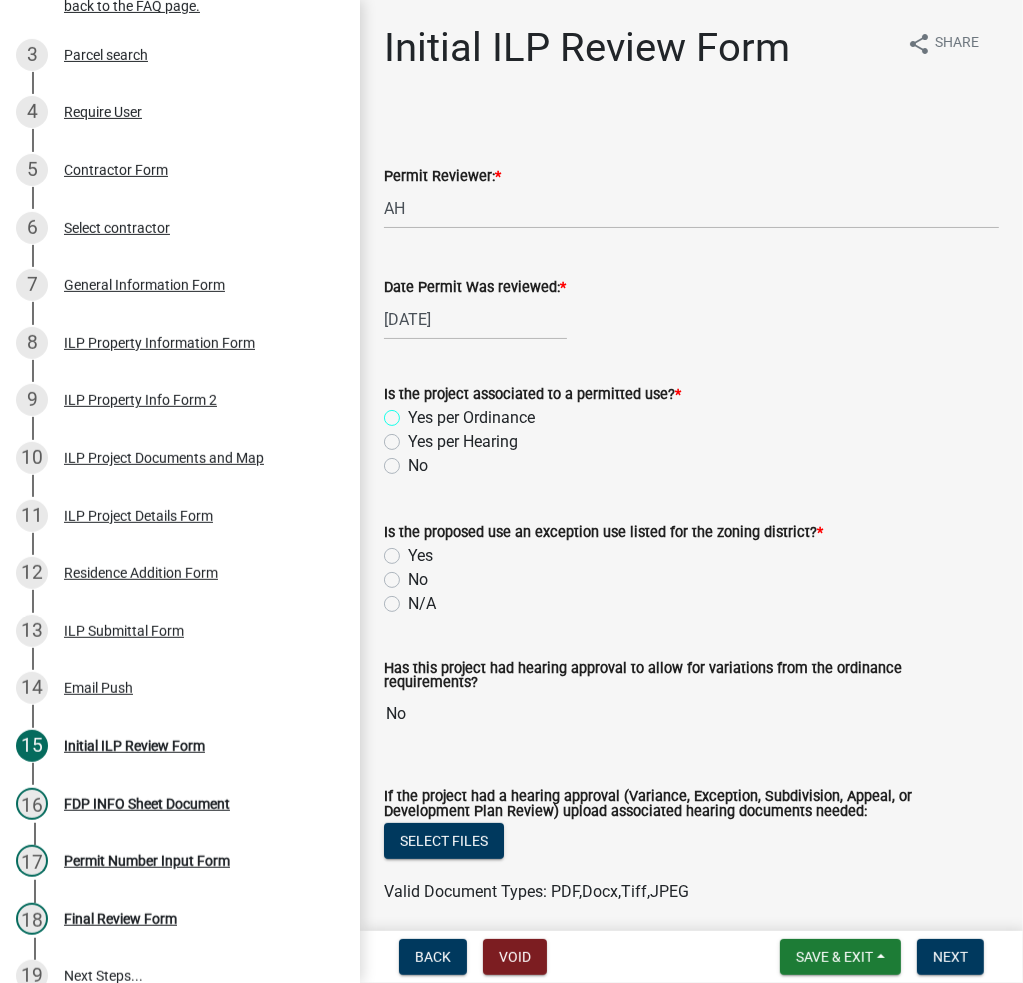 click on "Yes per Ordinance" at bounding box center (414, 412) 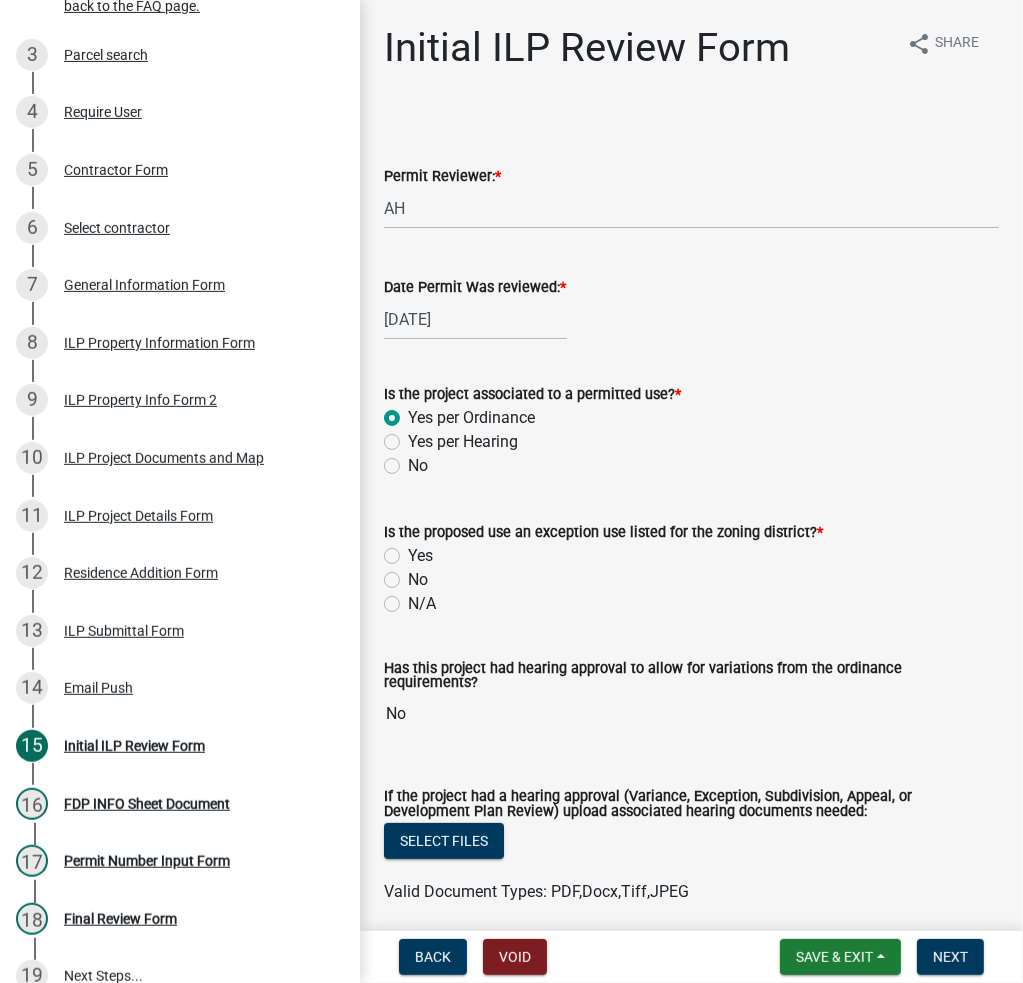 radio on "true" 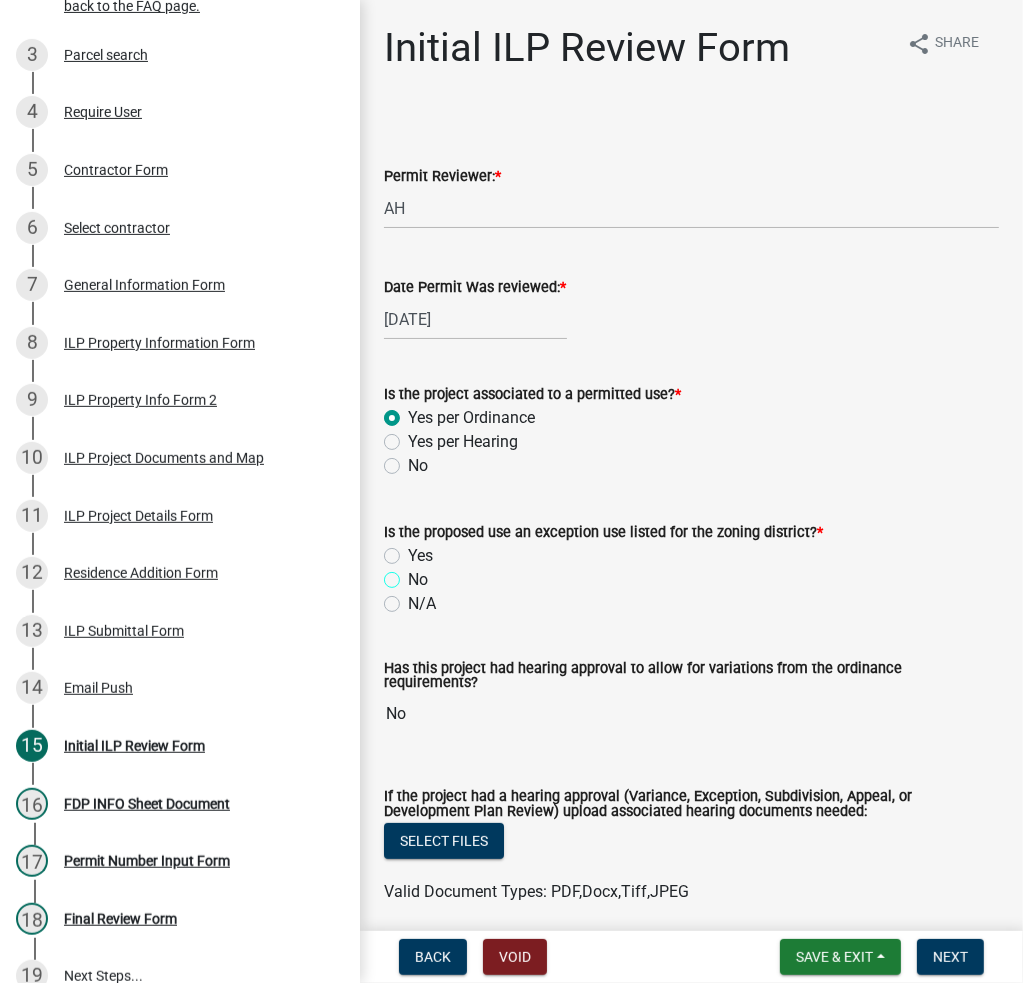 click on "No" at bounding box center (414, 574) 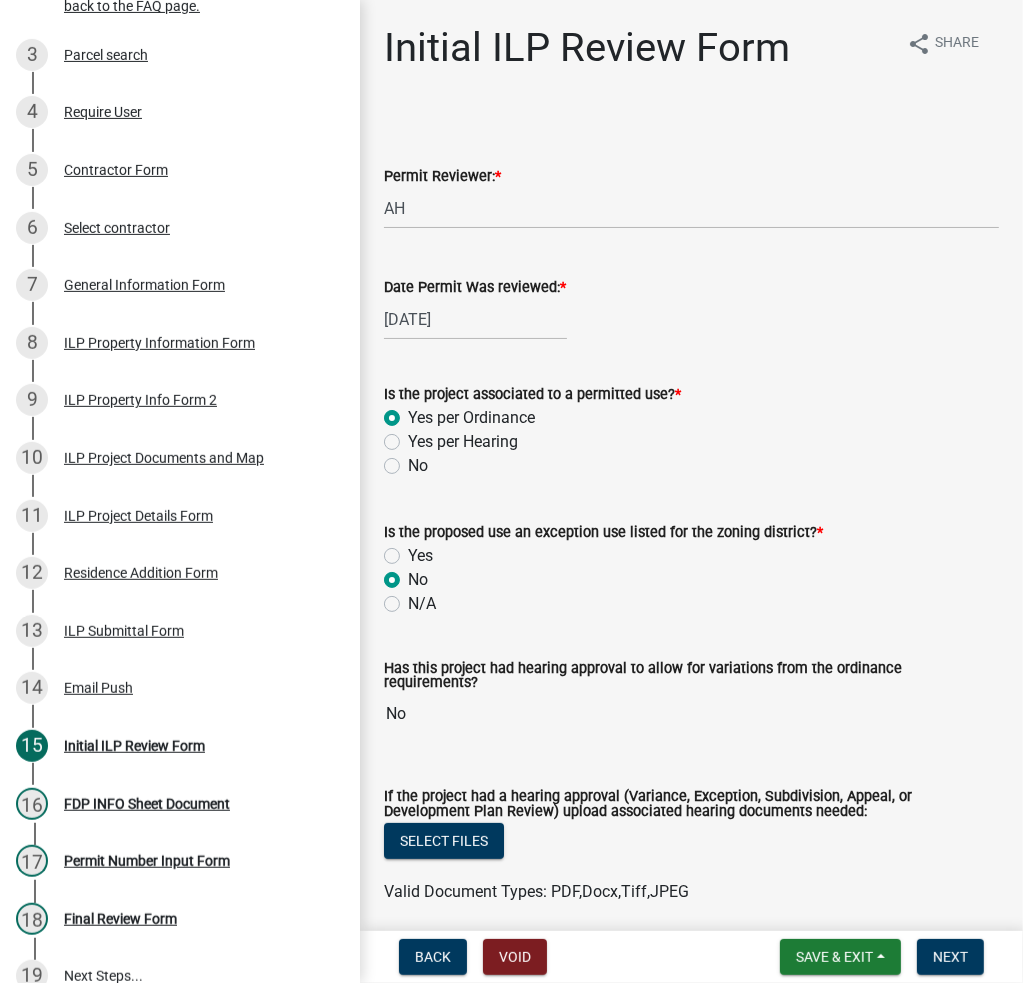 radio on "true" 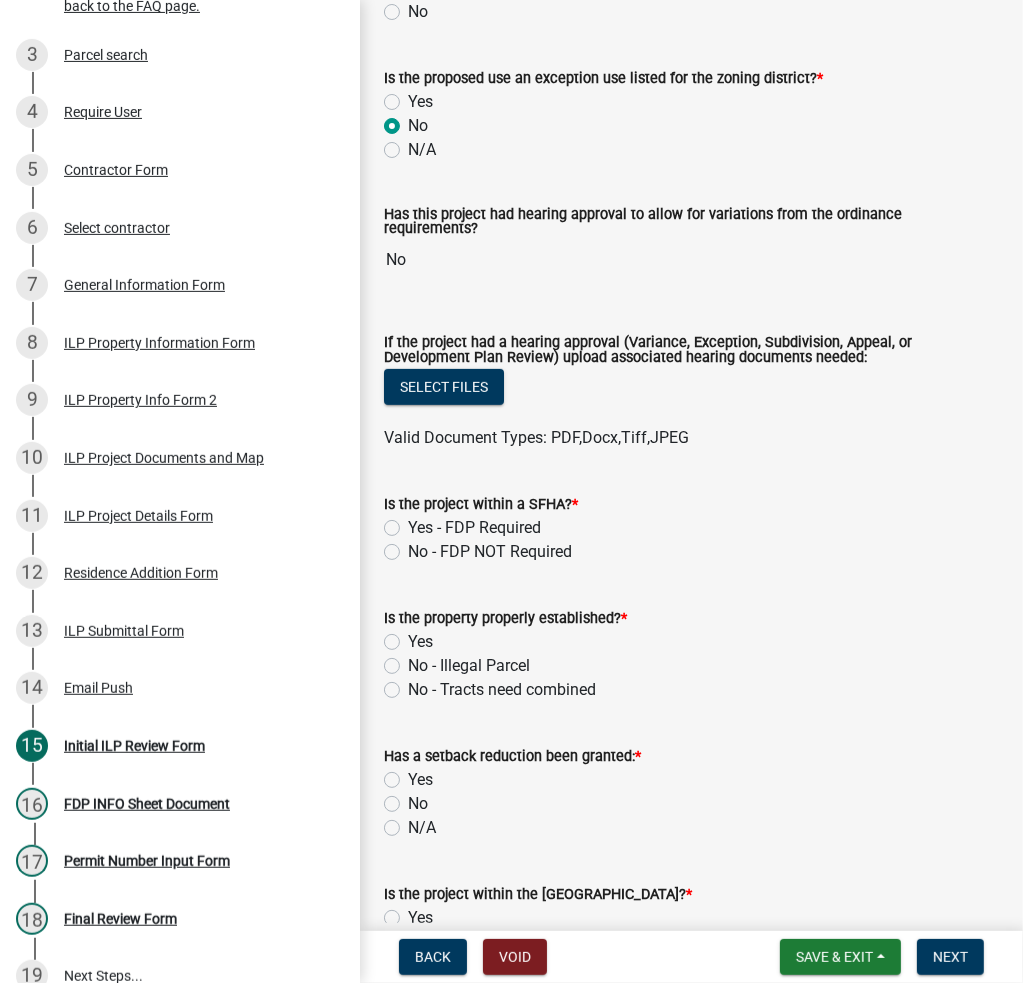 scroll, scrollTop: 500, scrollLeft: 0, axis: vertical 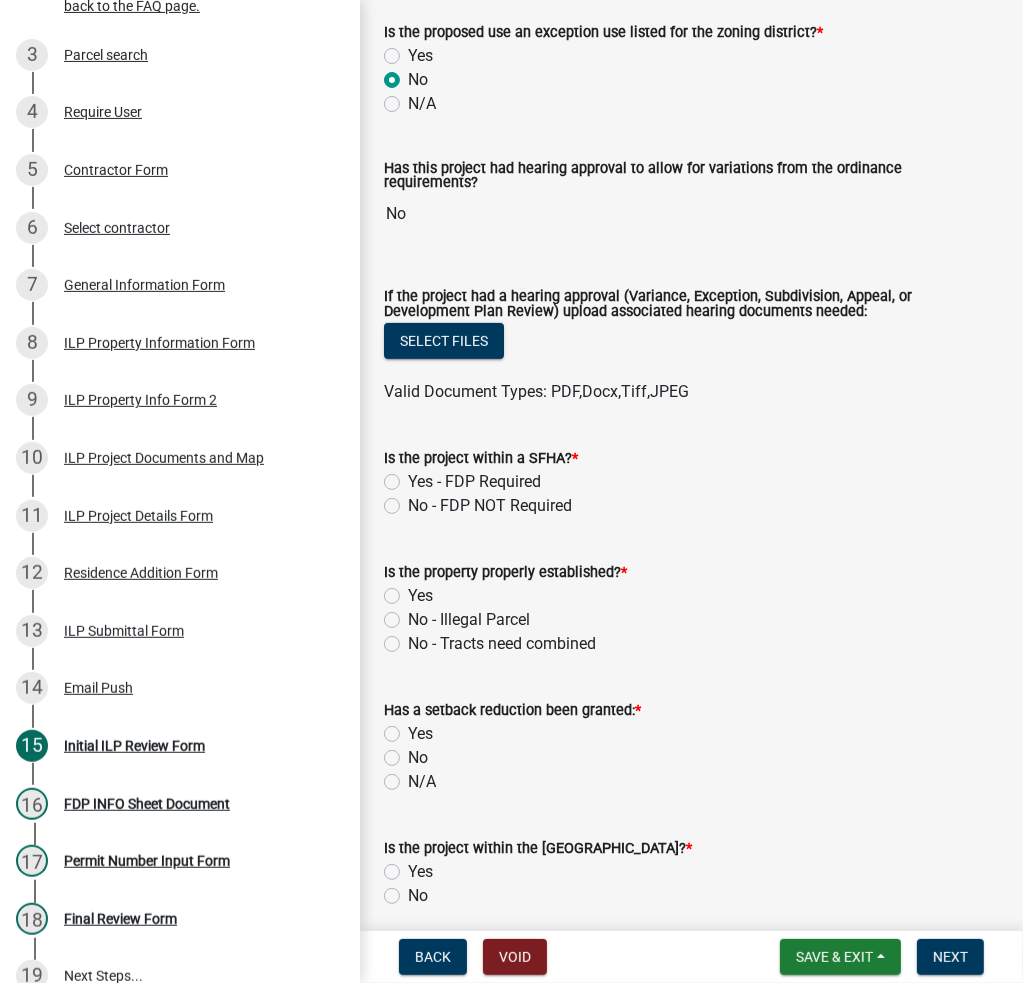 click on "No - FDP NOT Required" 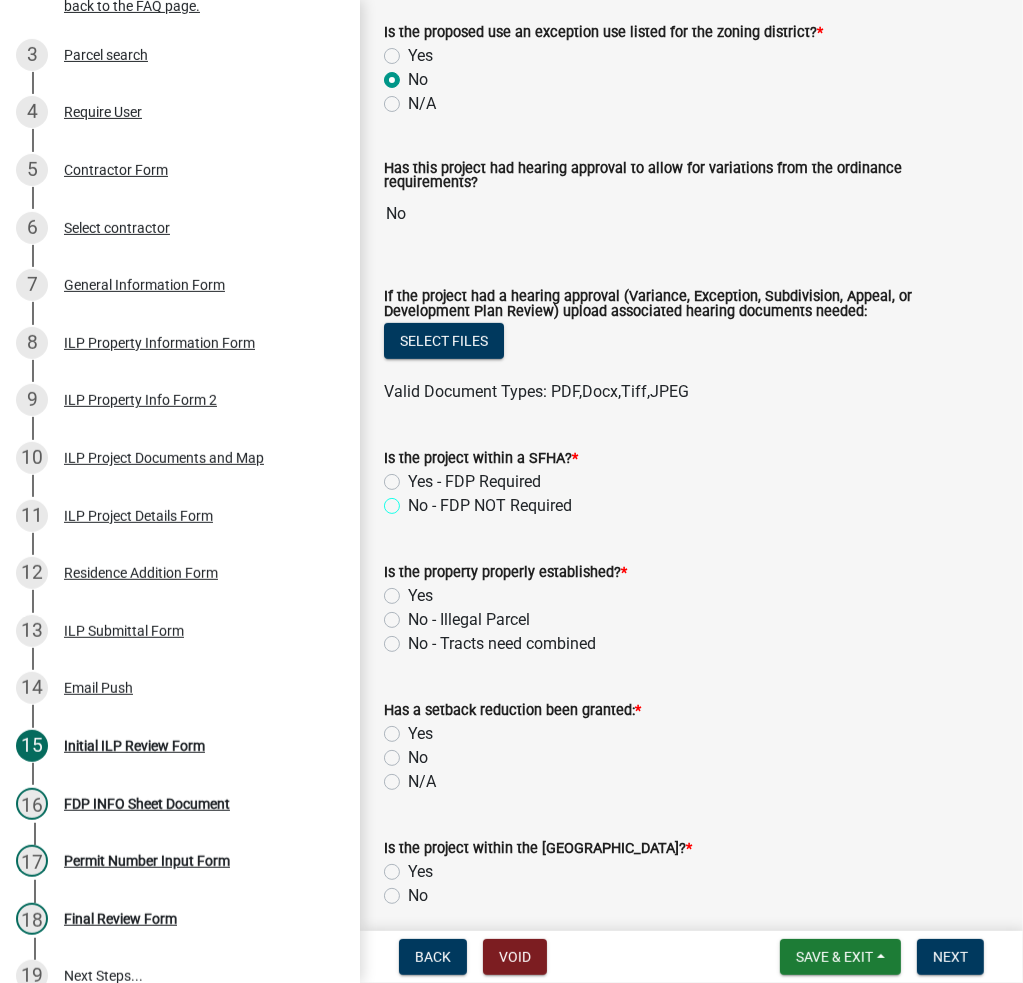 click on "No - FDP NOT Required" at bounding box center [414, 500] 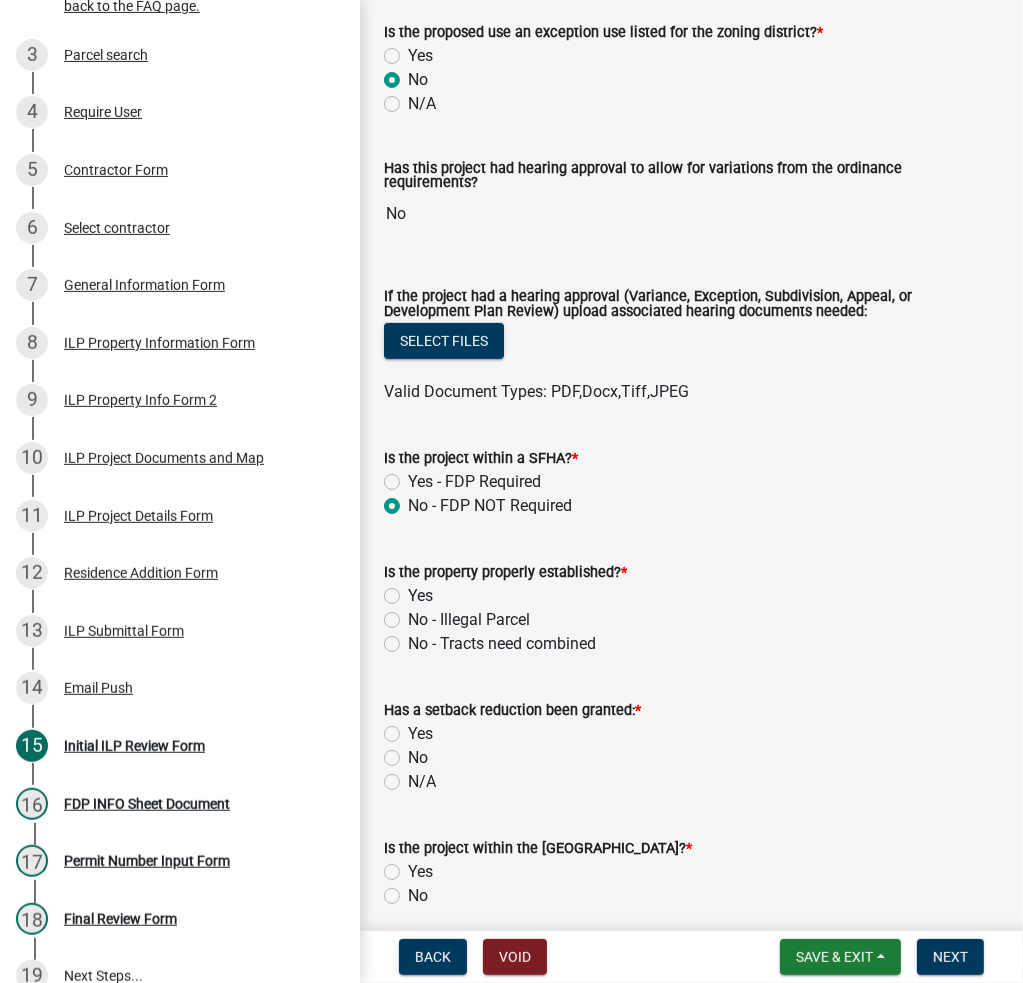 radio on "true" 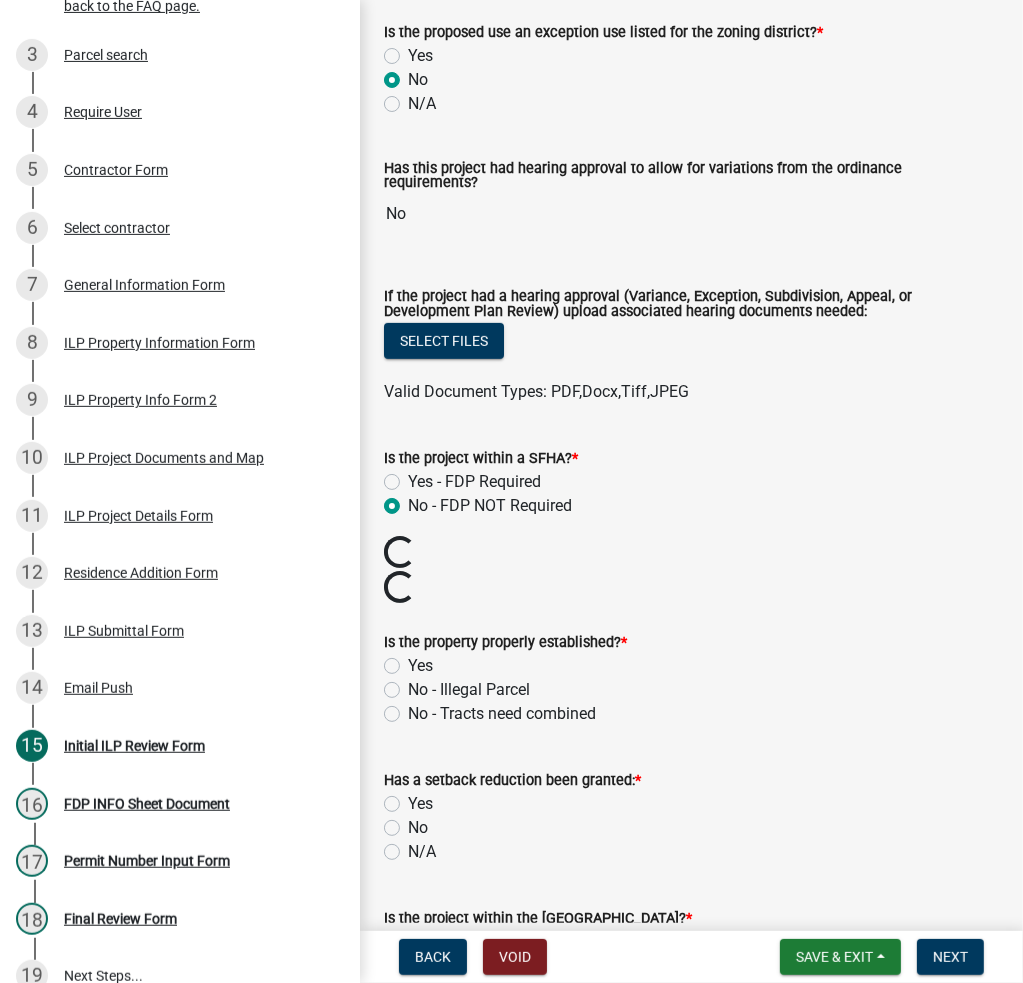 click on "Yes" 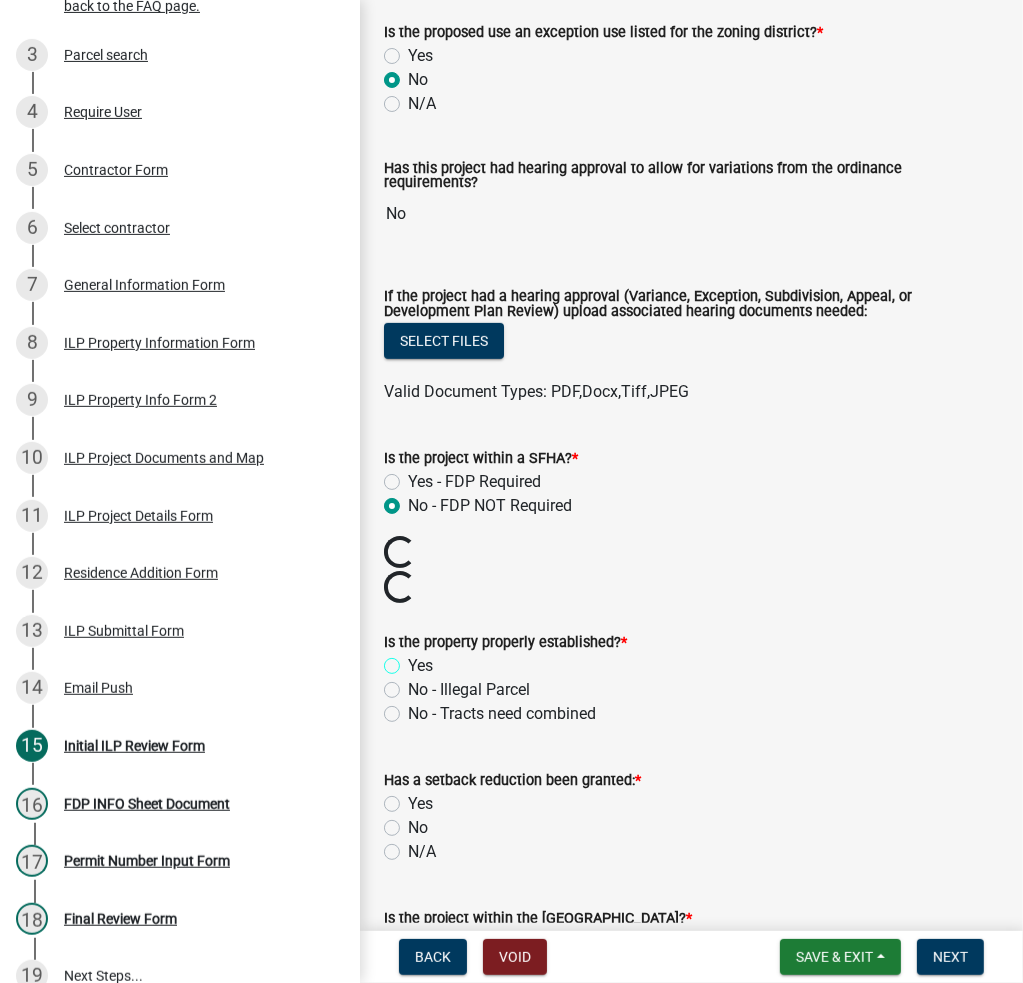 click on "Yes" at bounding box center [414, 660] 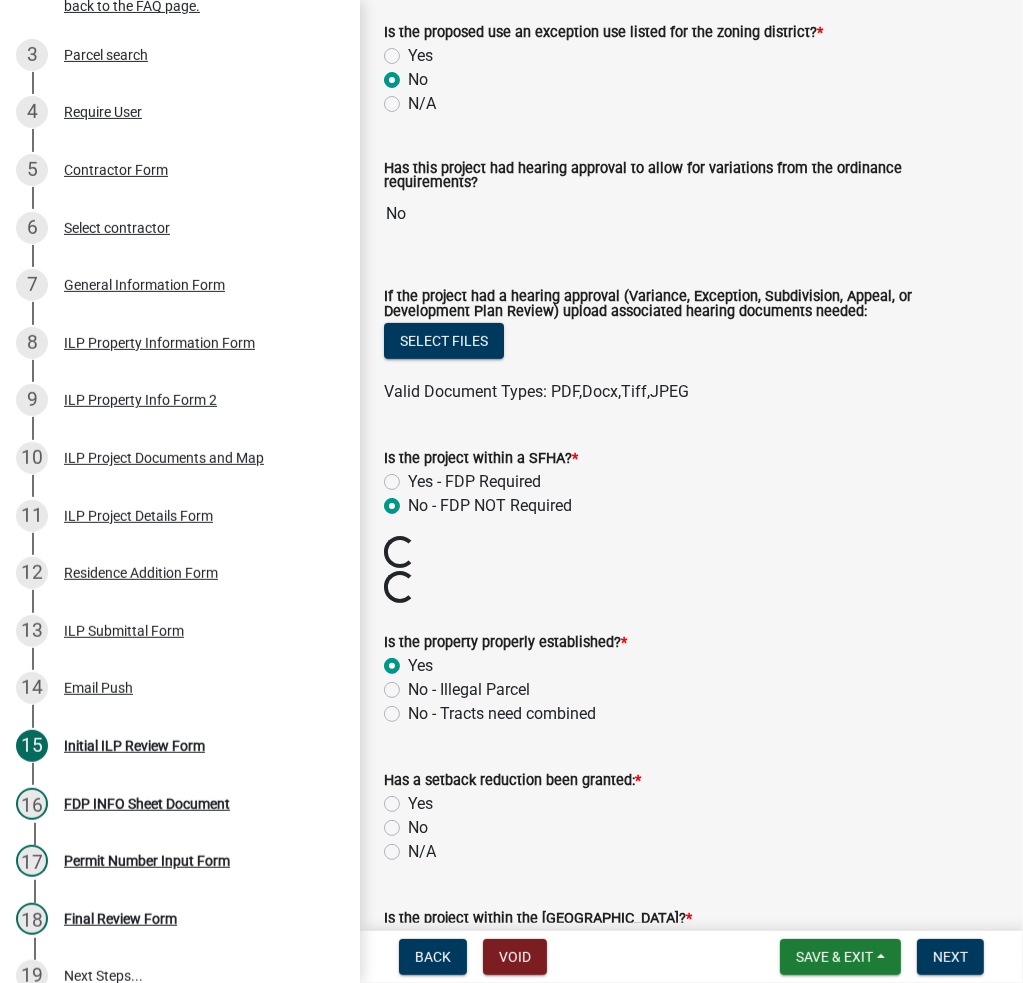 radio on "true" 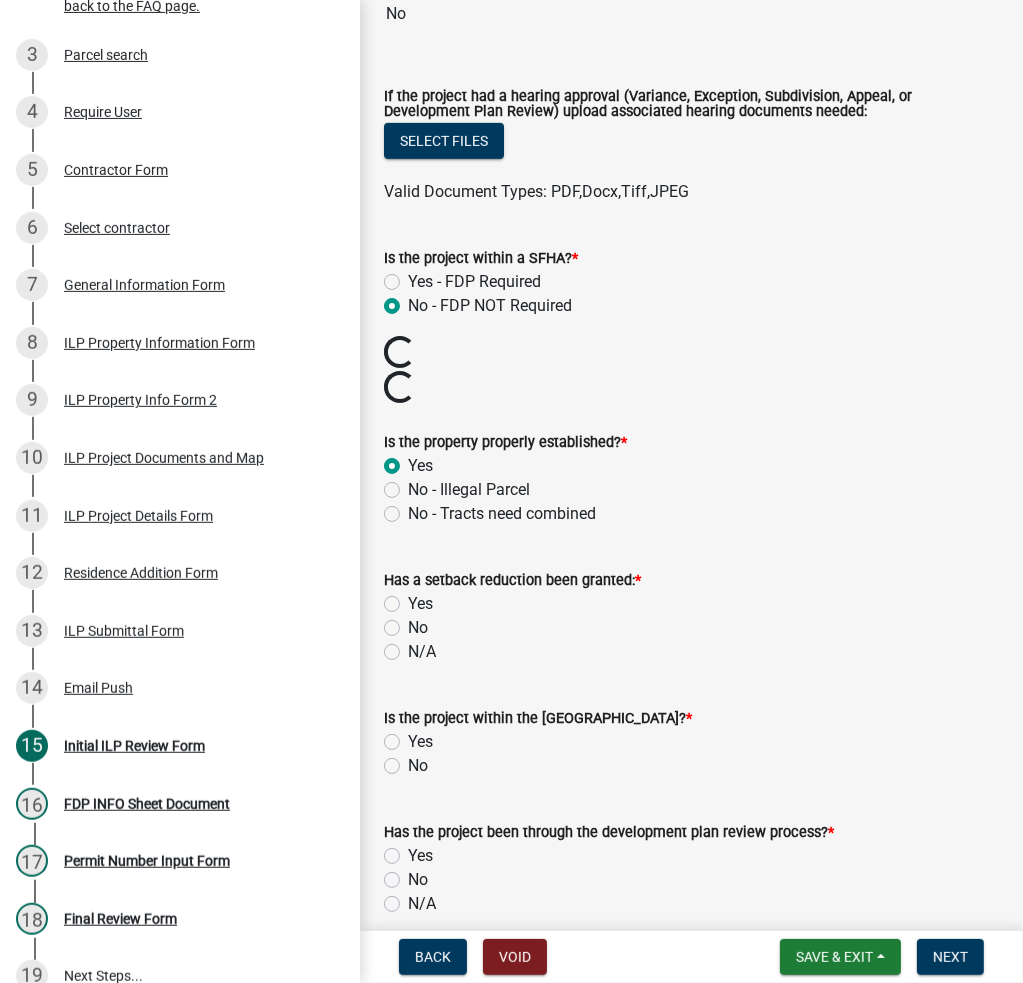 click on "No" 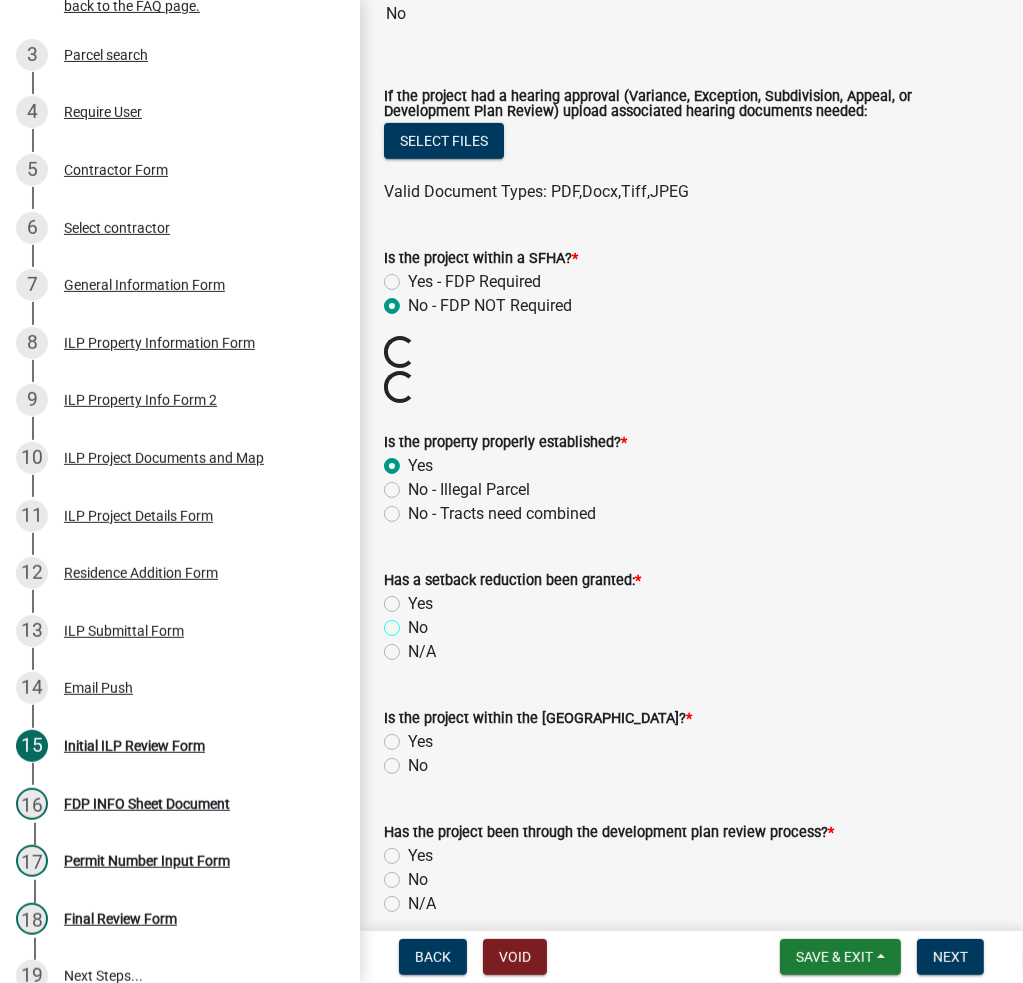 click on "No" at bounding box center (414, 622) 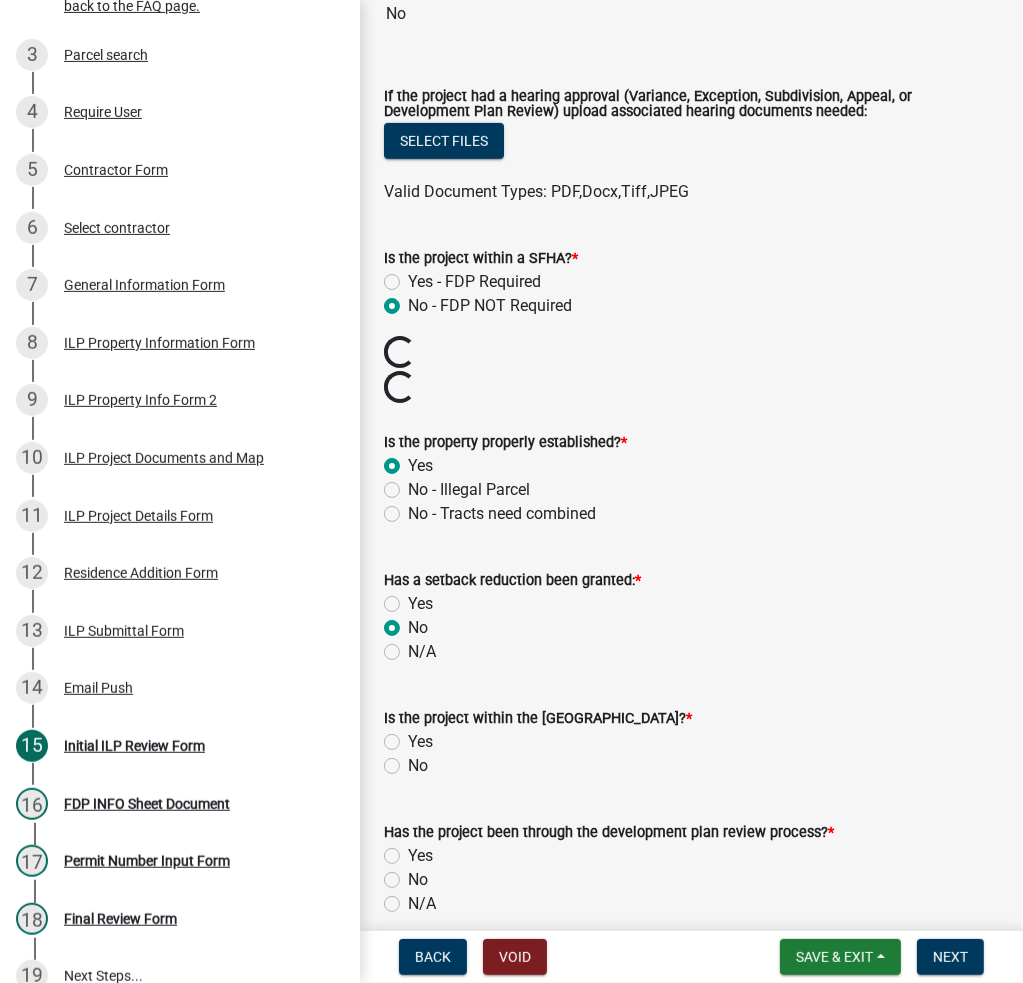 radio on "true" 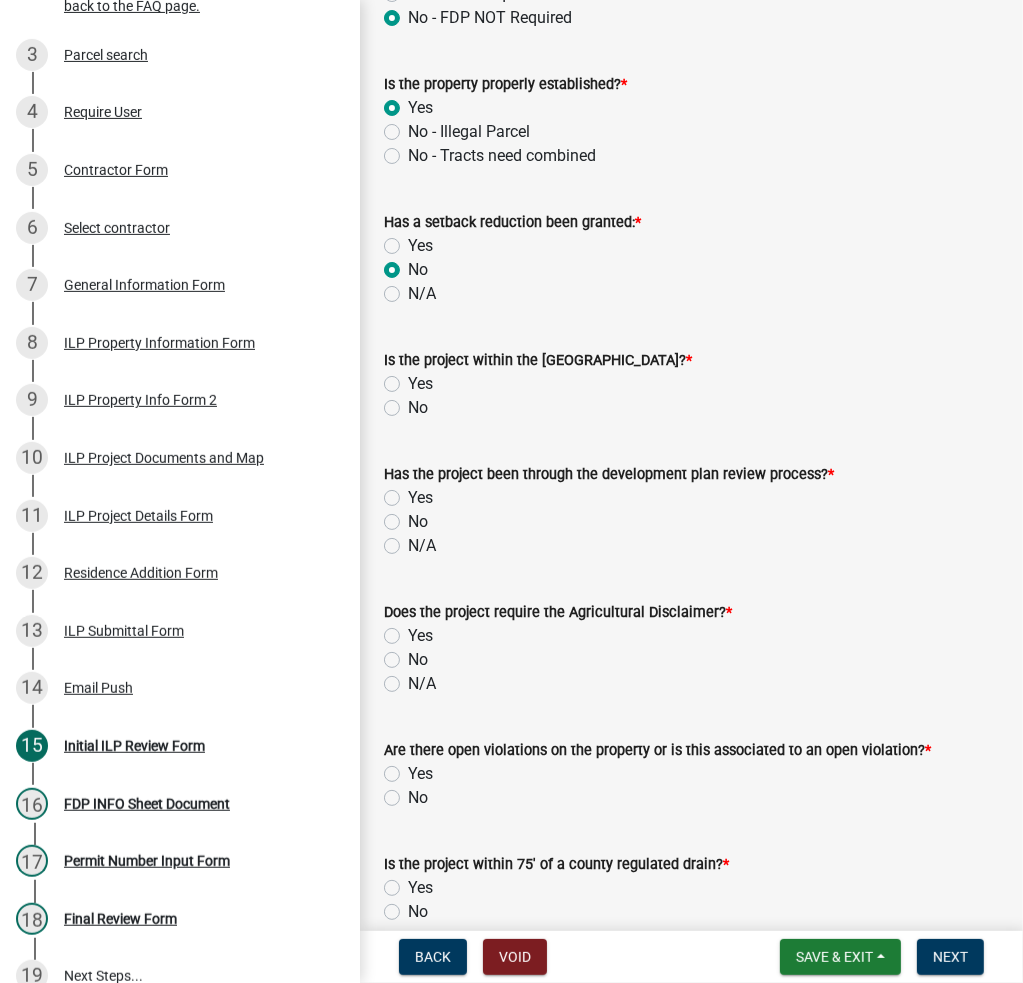 scroll, scrollTop: 1000, scrollLeft: 0, axis: vertical 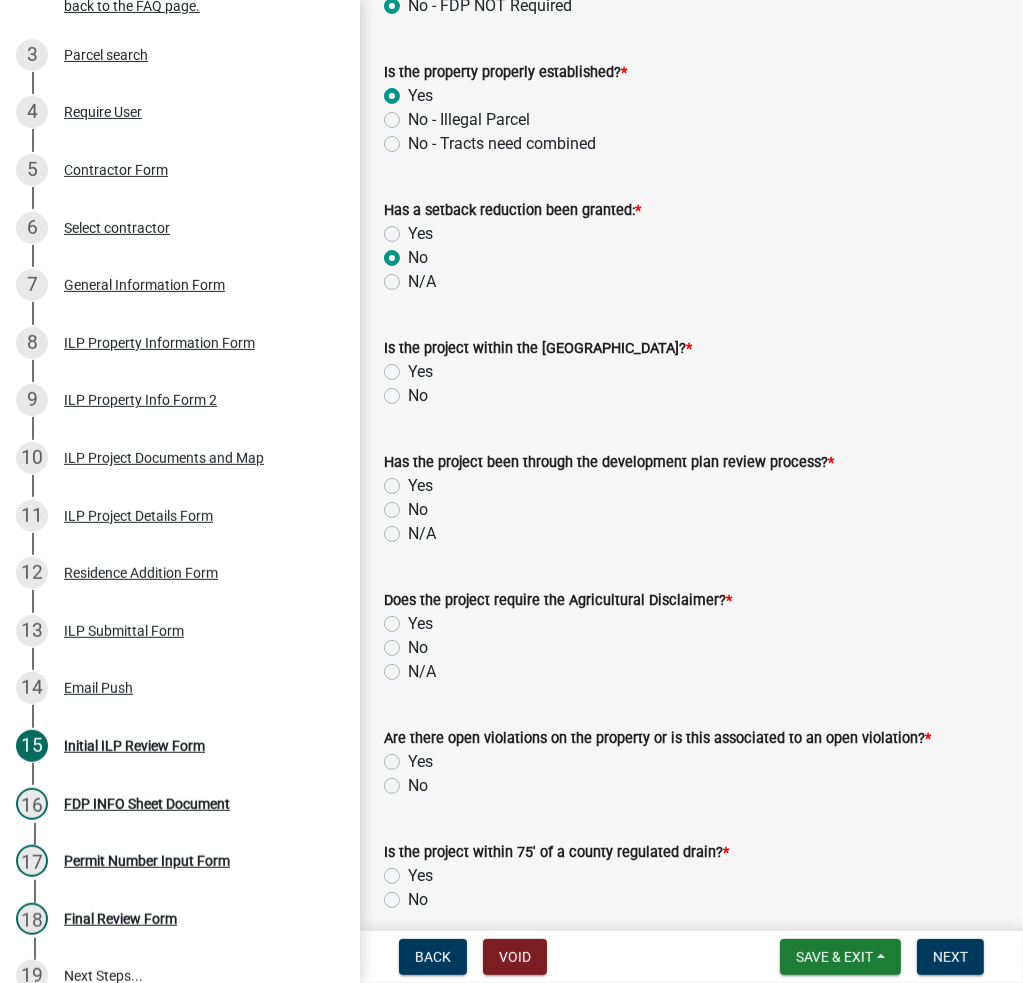 click on "No" 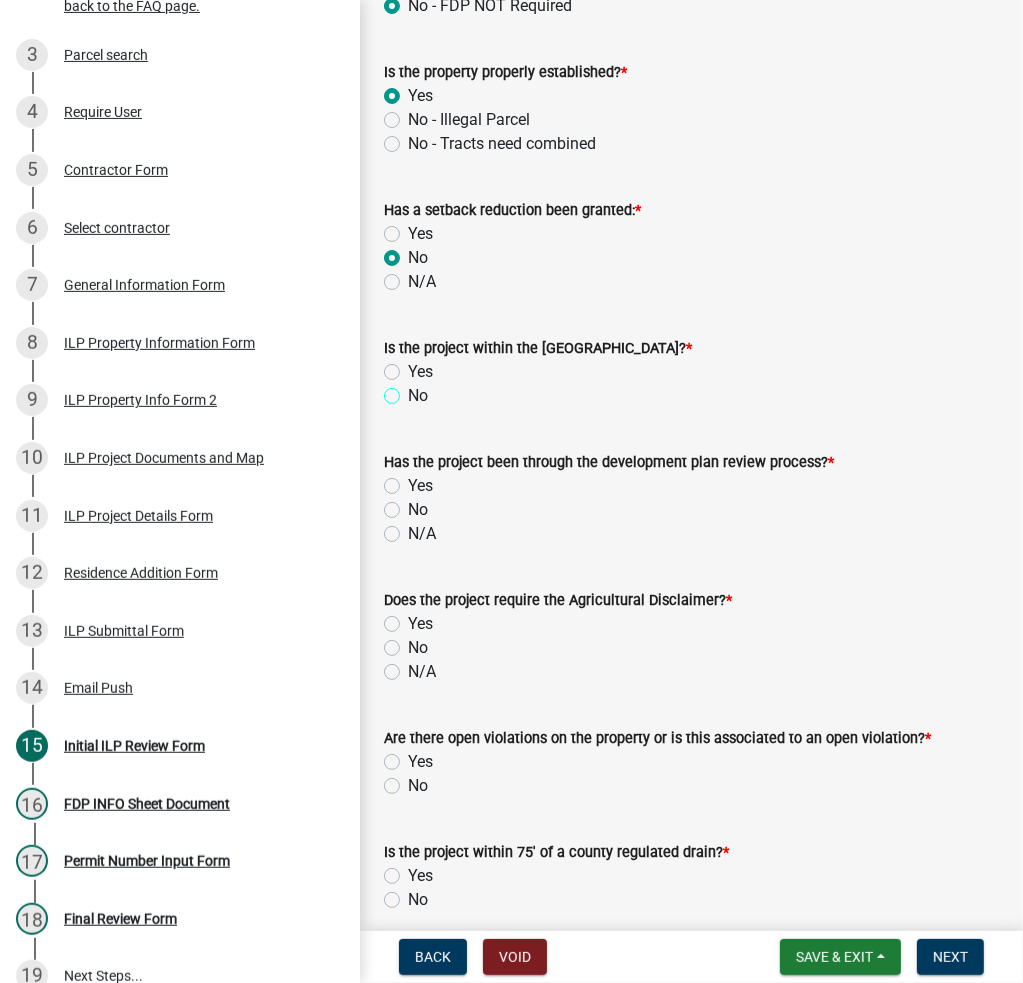 click on "No" at bounding box center (414, 390) 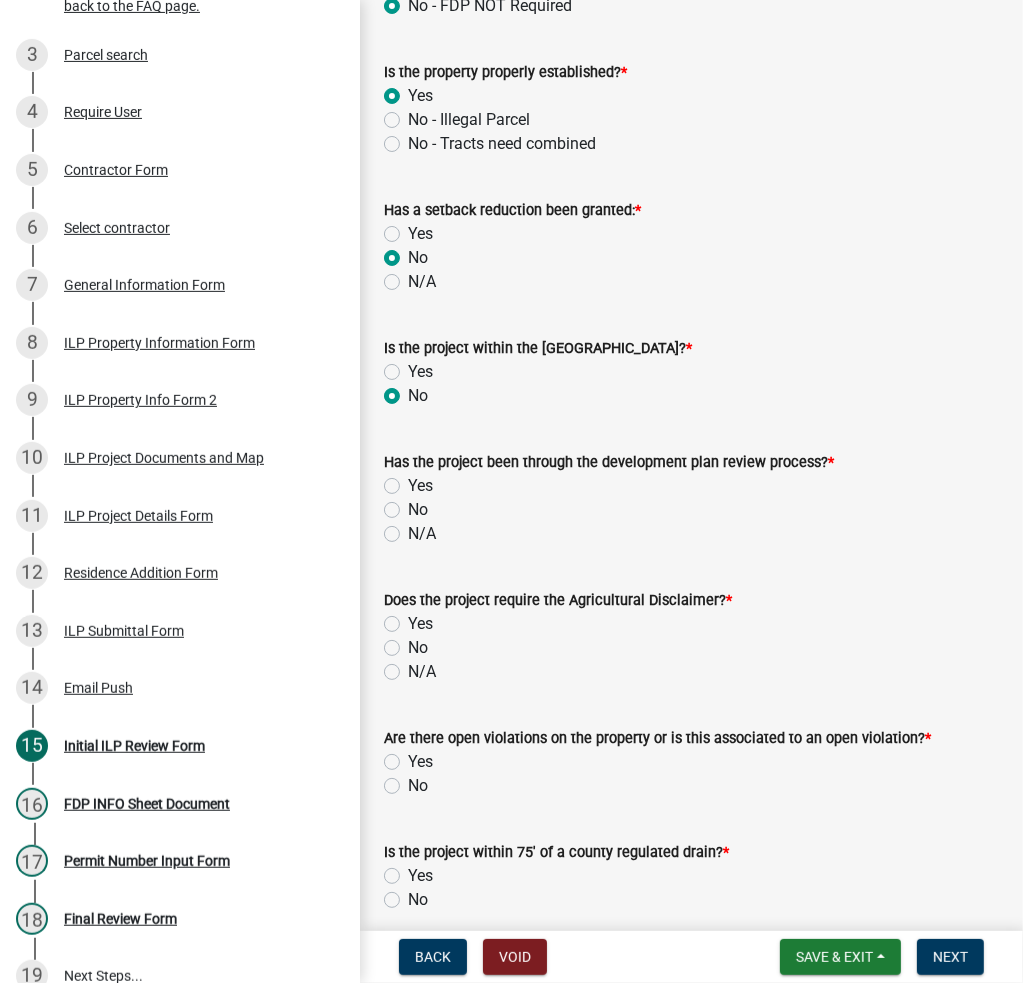 radio on "true" 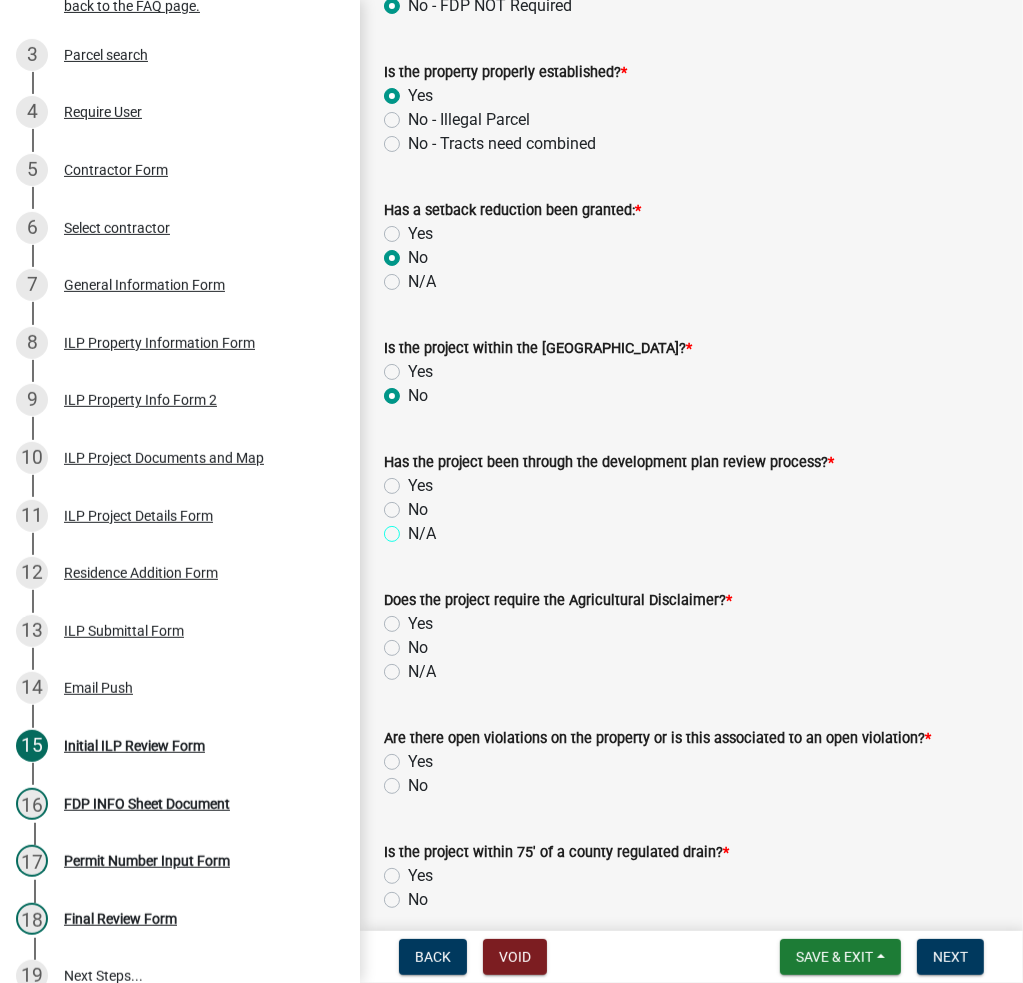 click on "N/A" at bounding box center [414, 528] 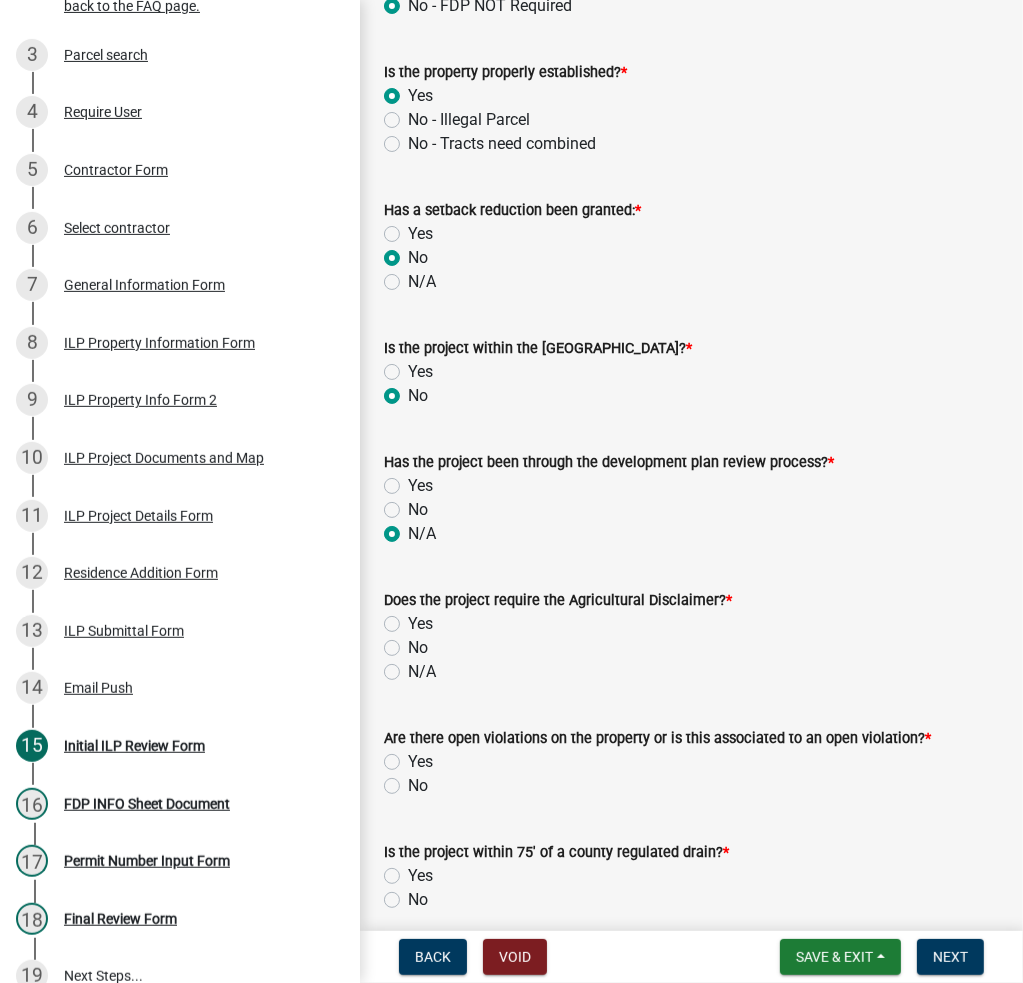 radio on "true" 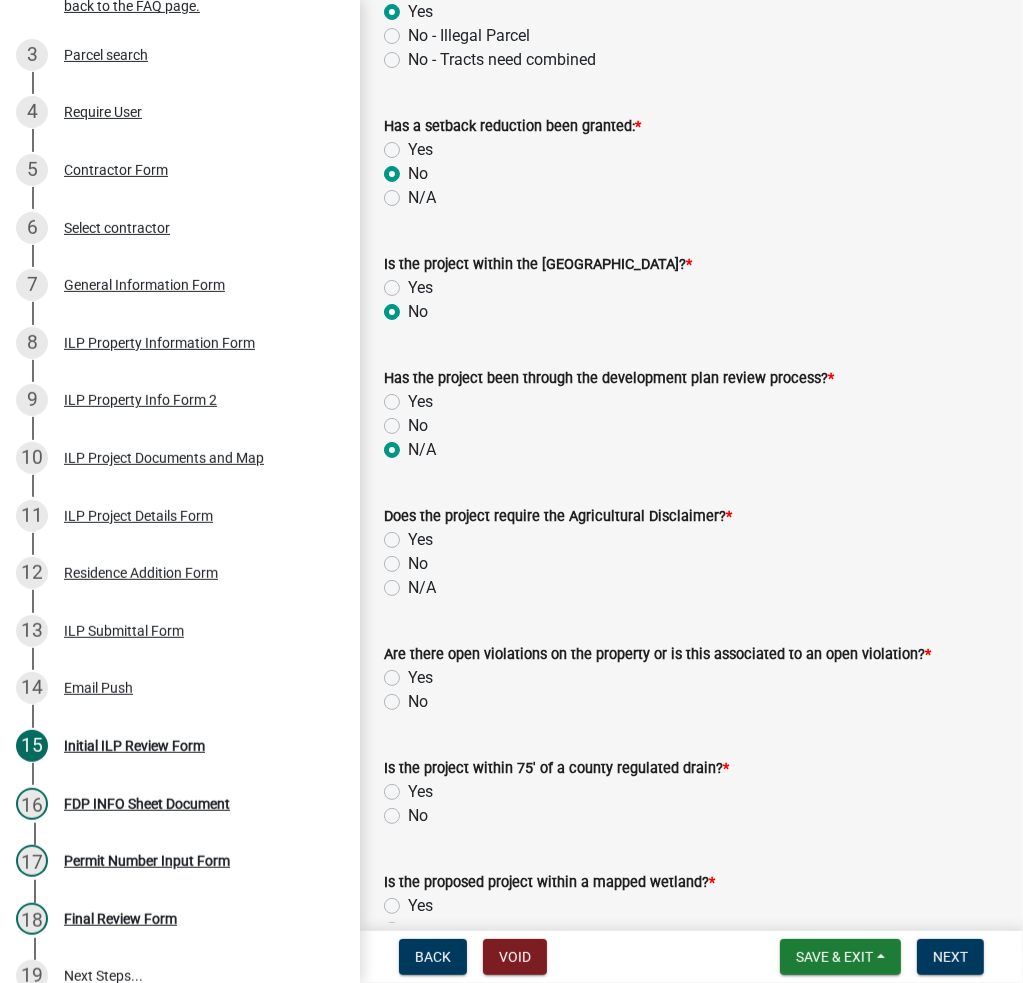 scroll, scrollTop: 1200, scrollLeft: 0, axis: vertical 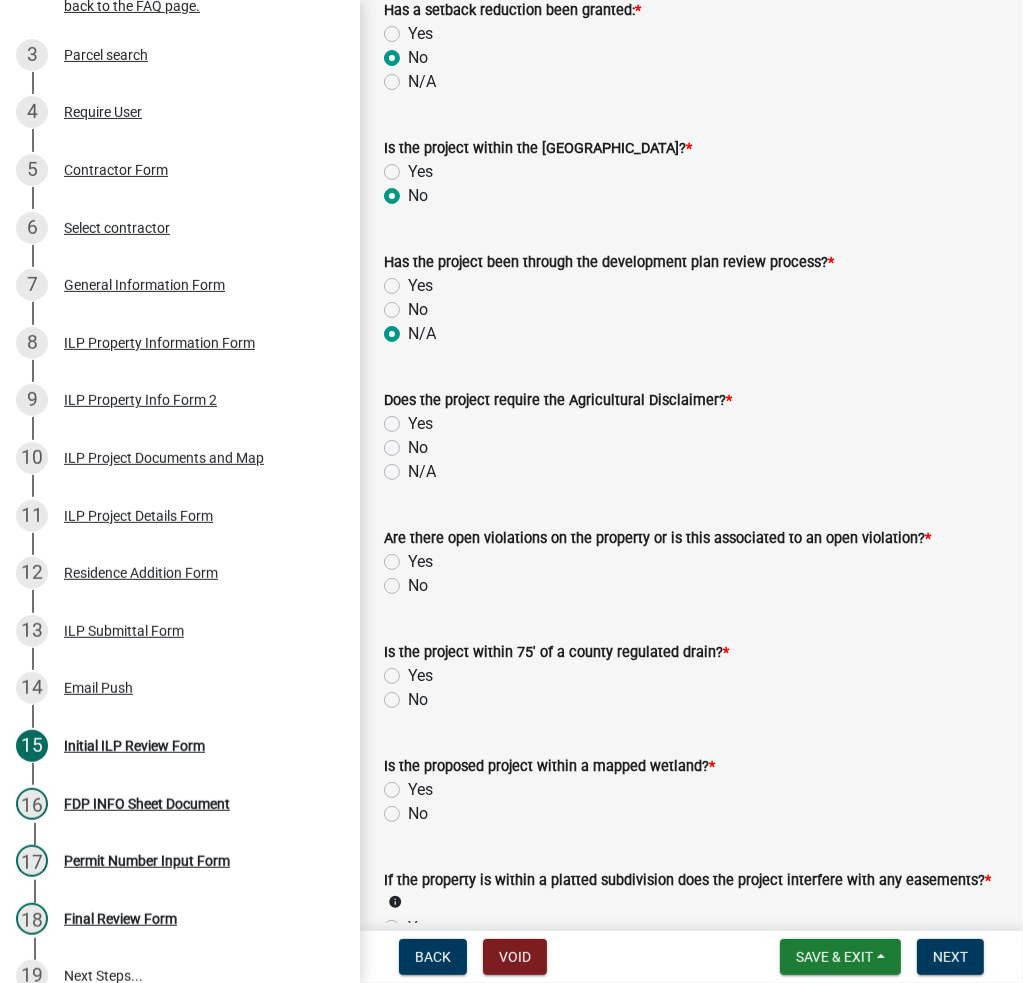 click on "No" 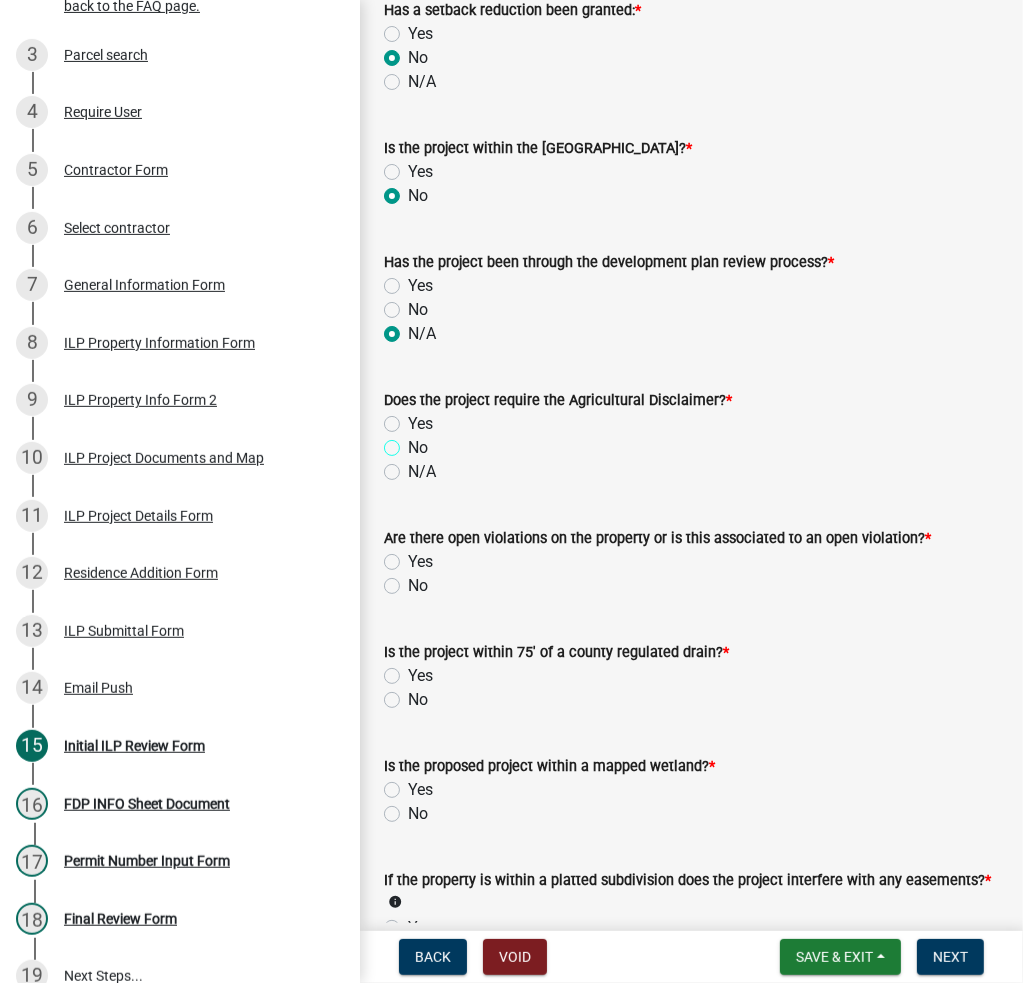 click on "No" at bounding box center (414, 442) 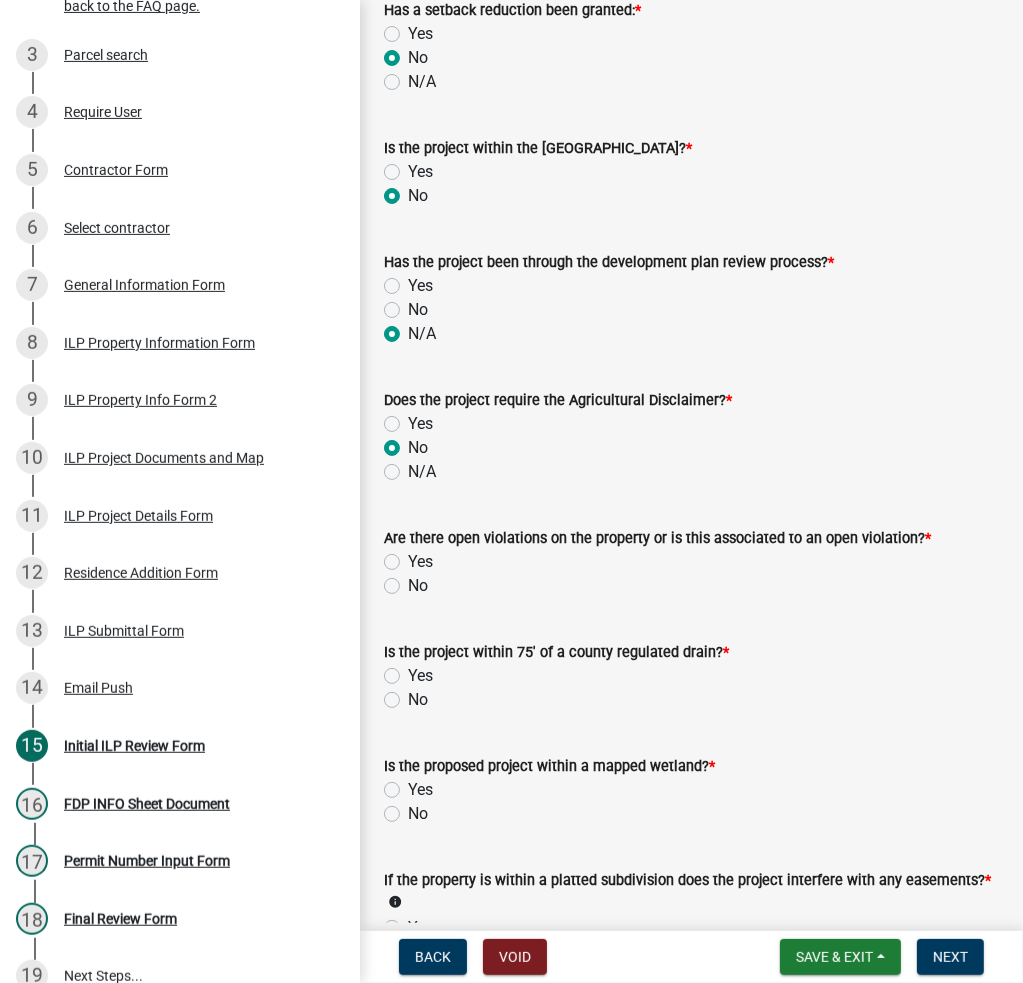 radio on "true" 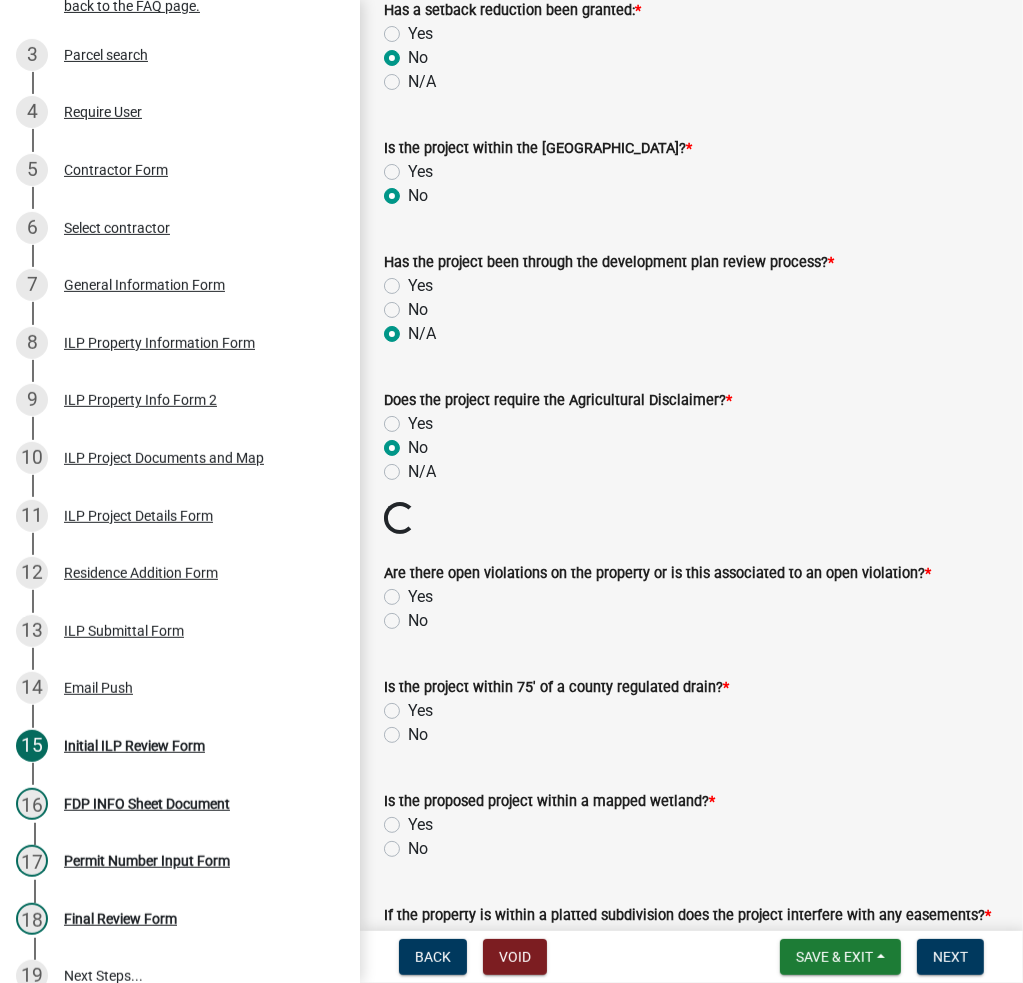 click on "No" 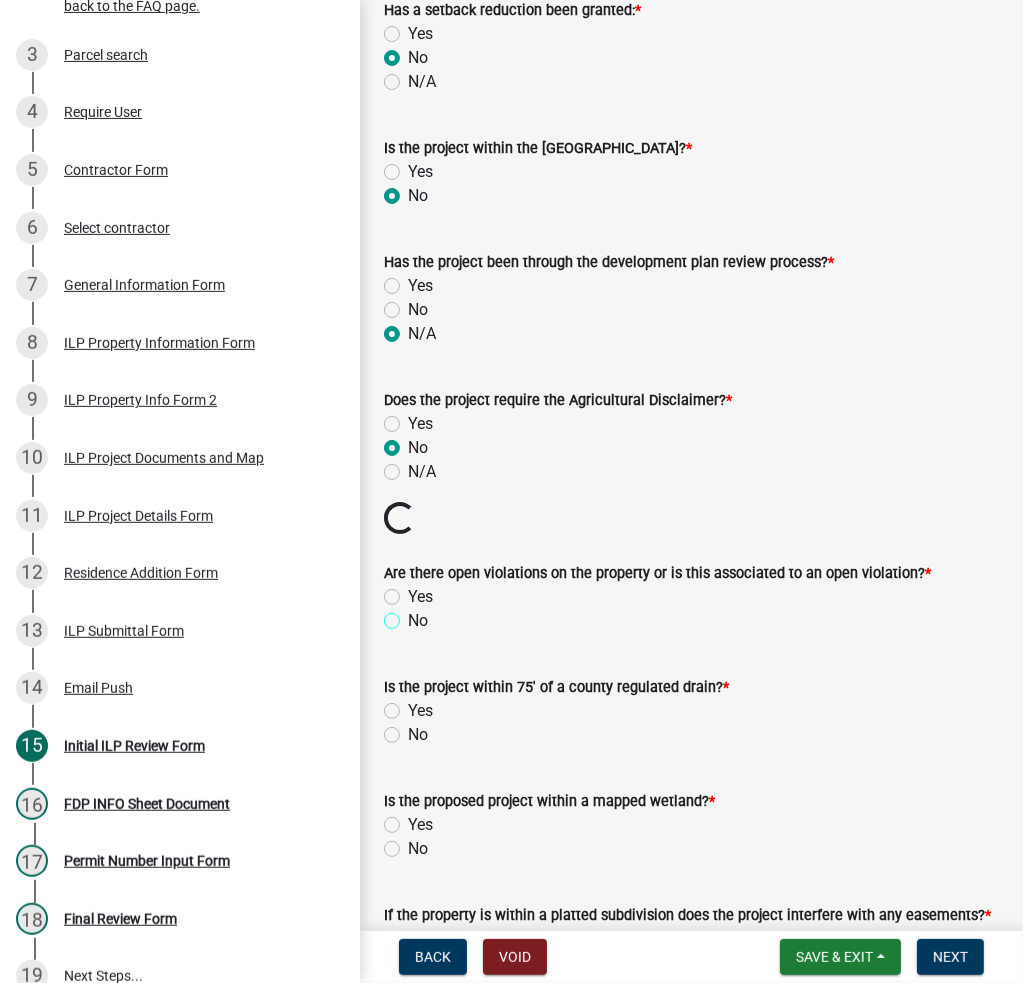 click on "No" at bounding box center (414, 615) 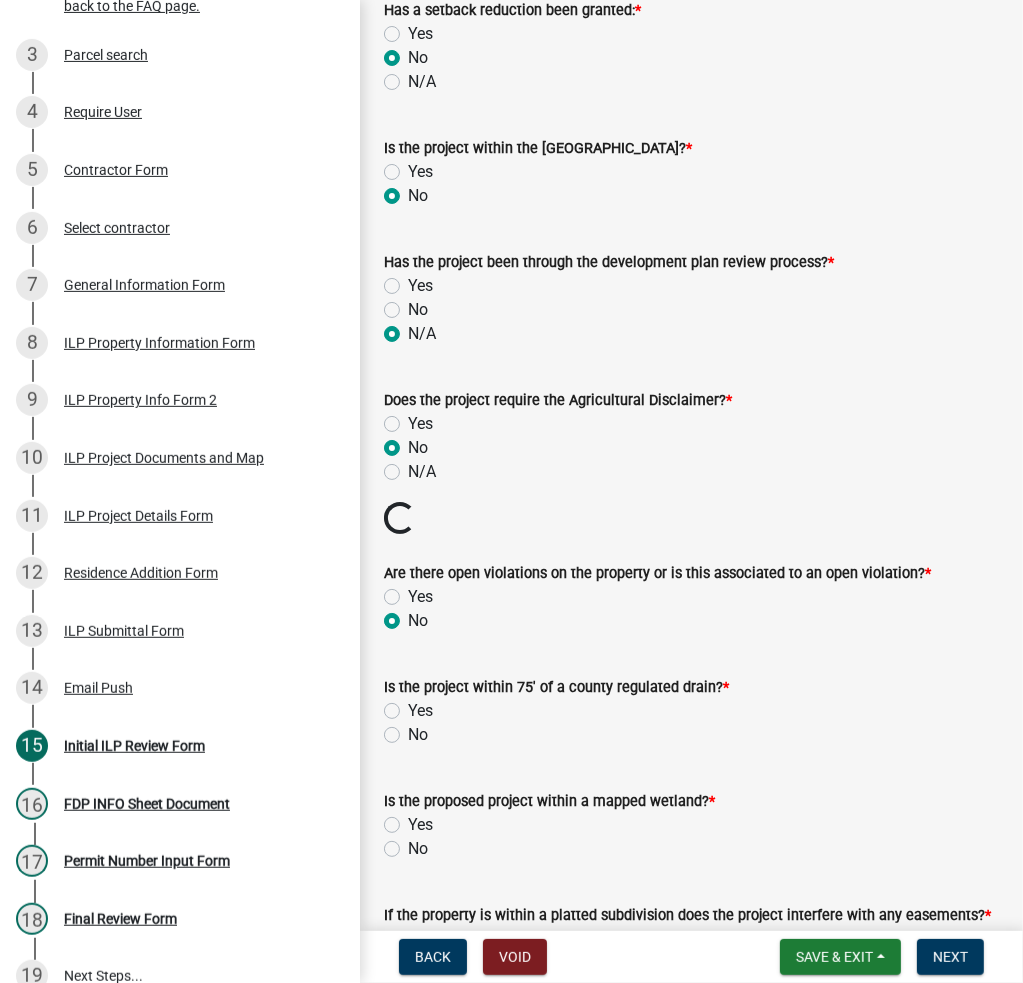 radio on "true" 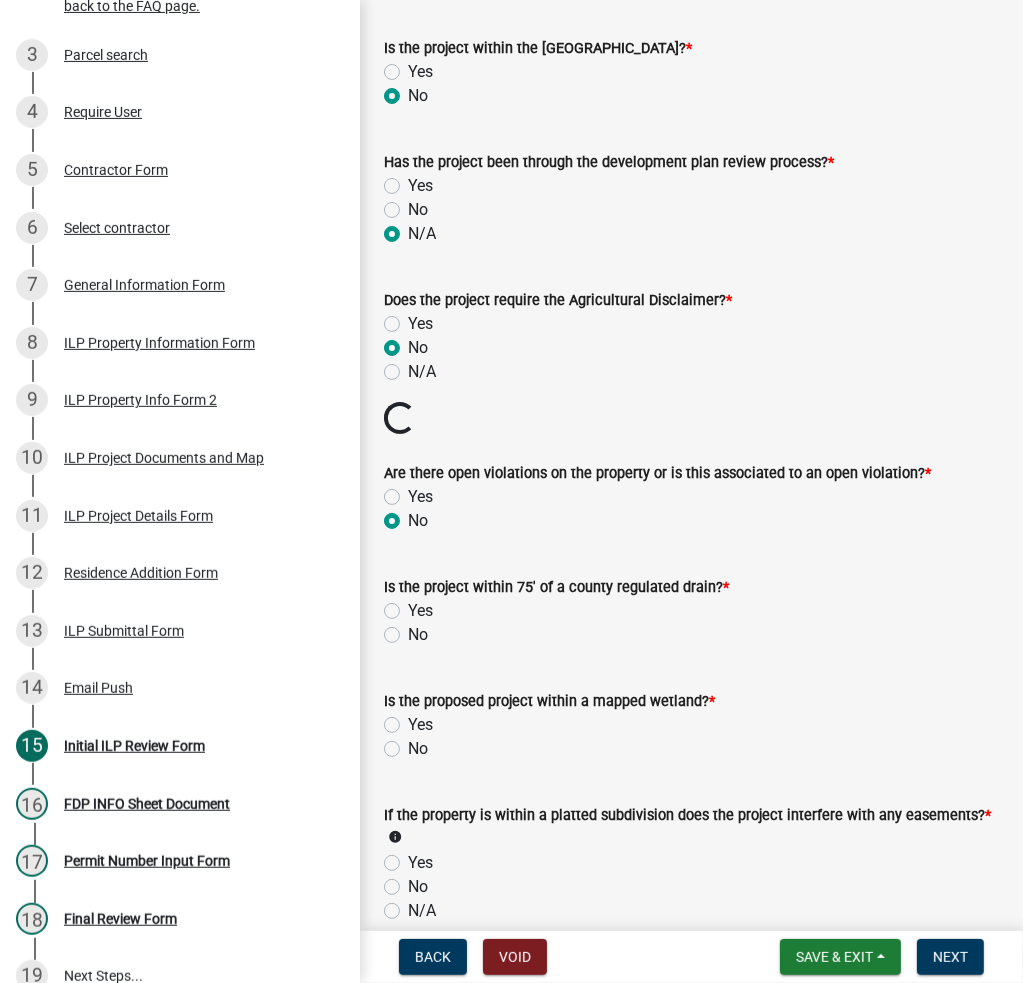 click on "No" 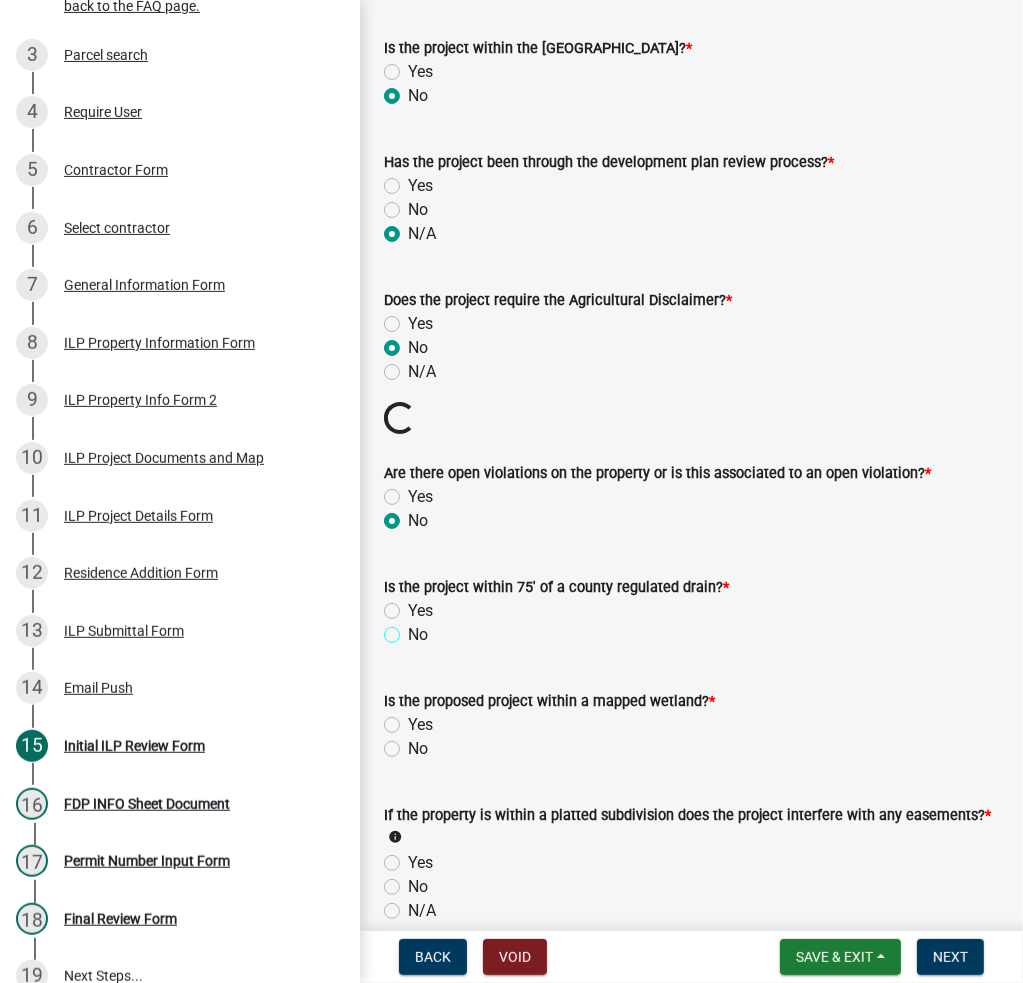 click on "No" at bounding box center [414, 629] 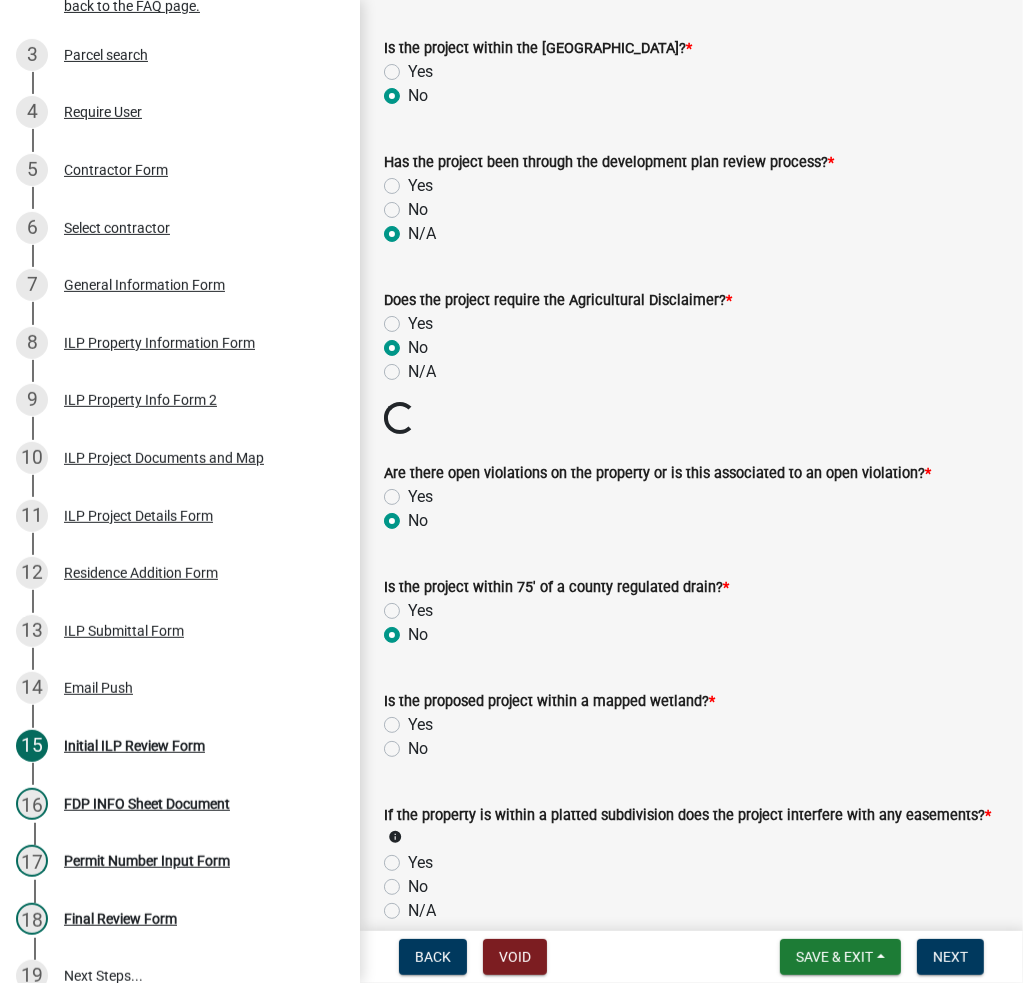 radio on "true" 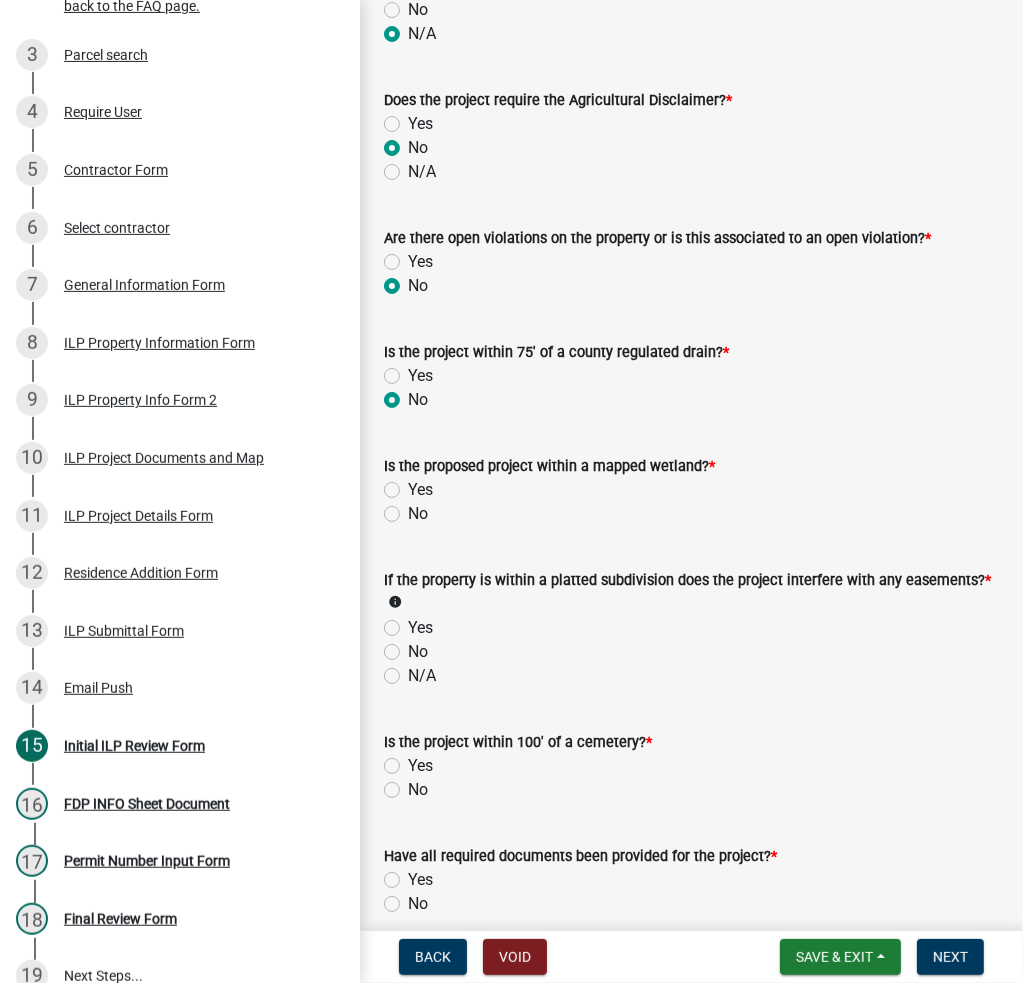 click on "No" 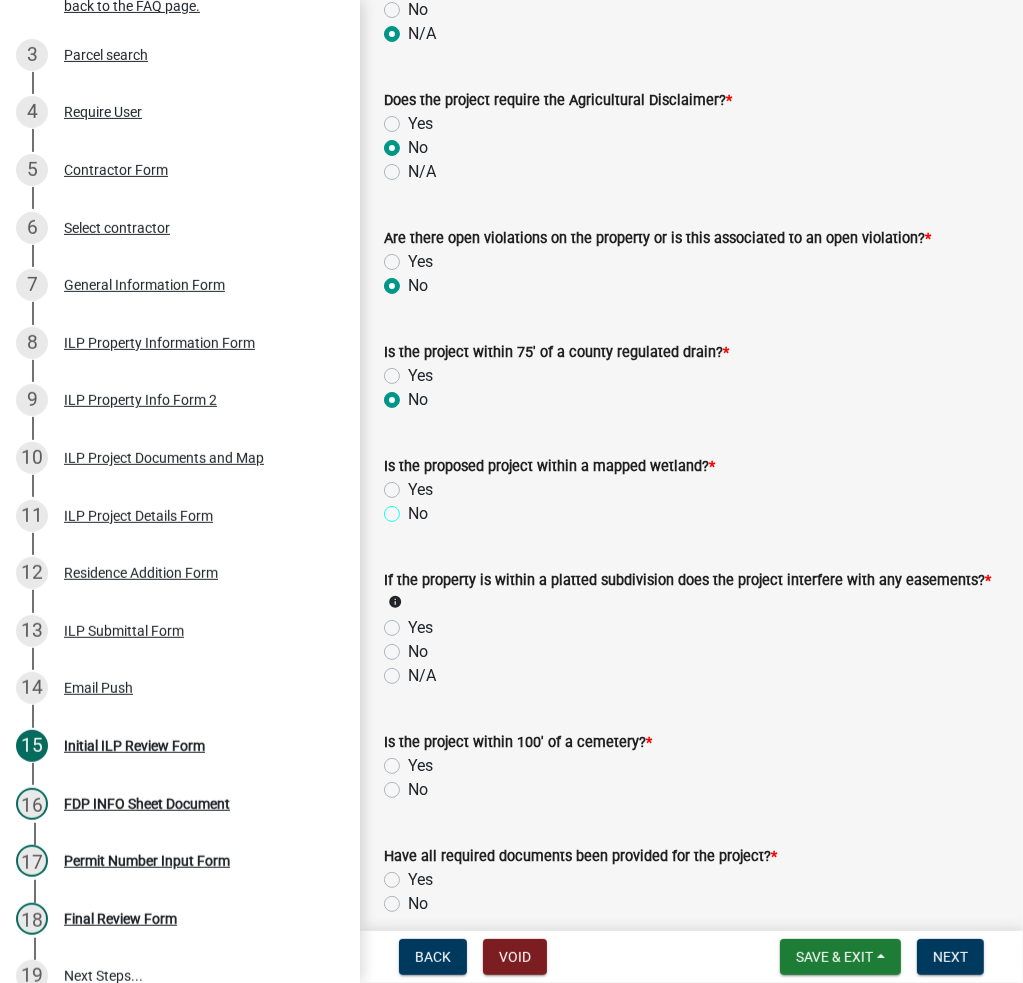 click on "No" at bounding box center (414, 508) 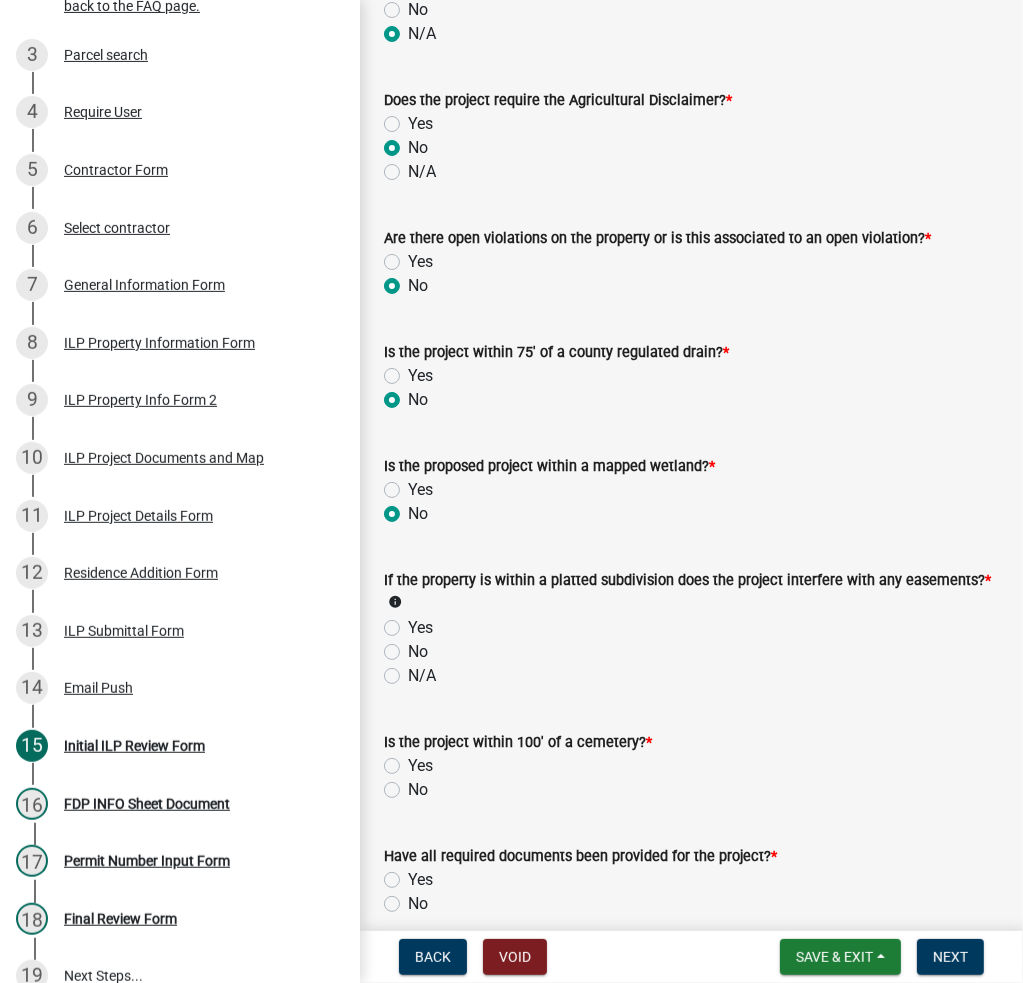 radio on "true" 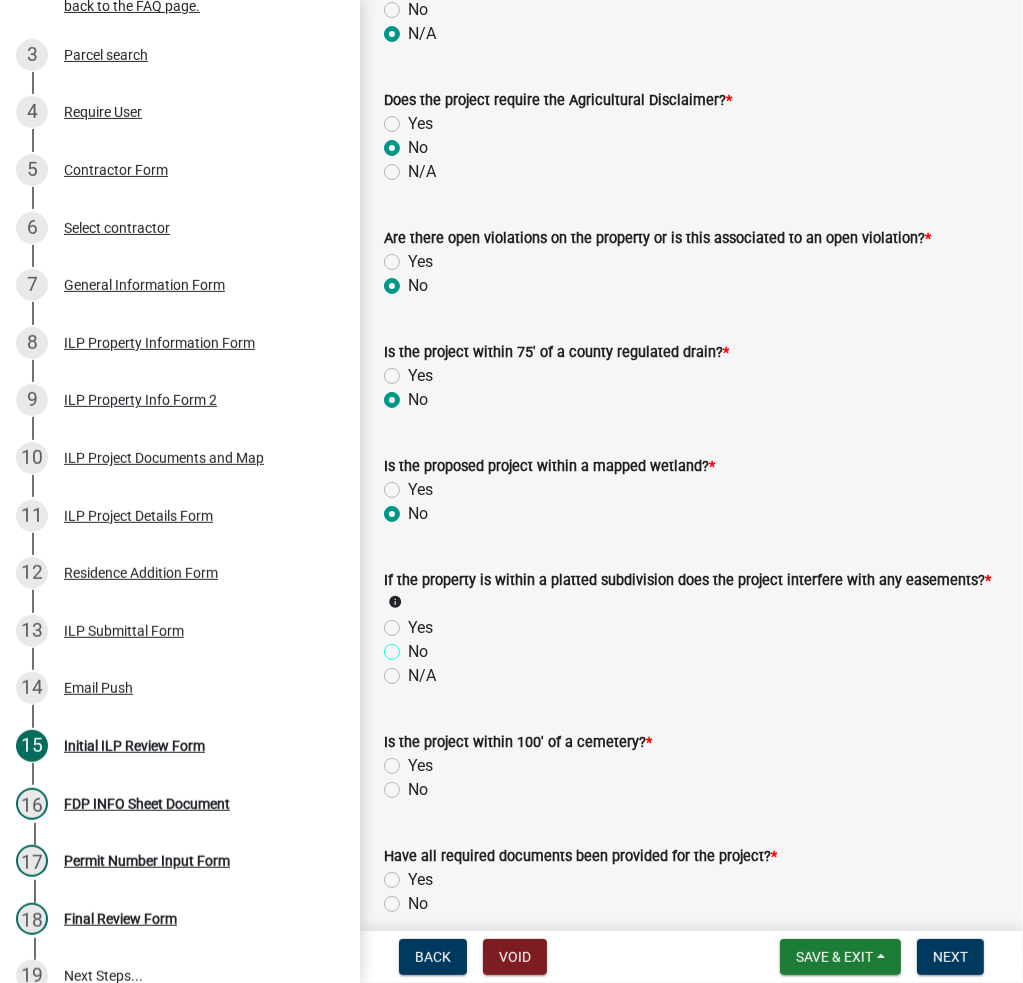 click on "No" at bounding box center [414, 646] 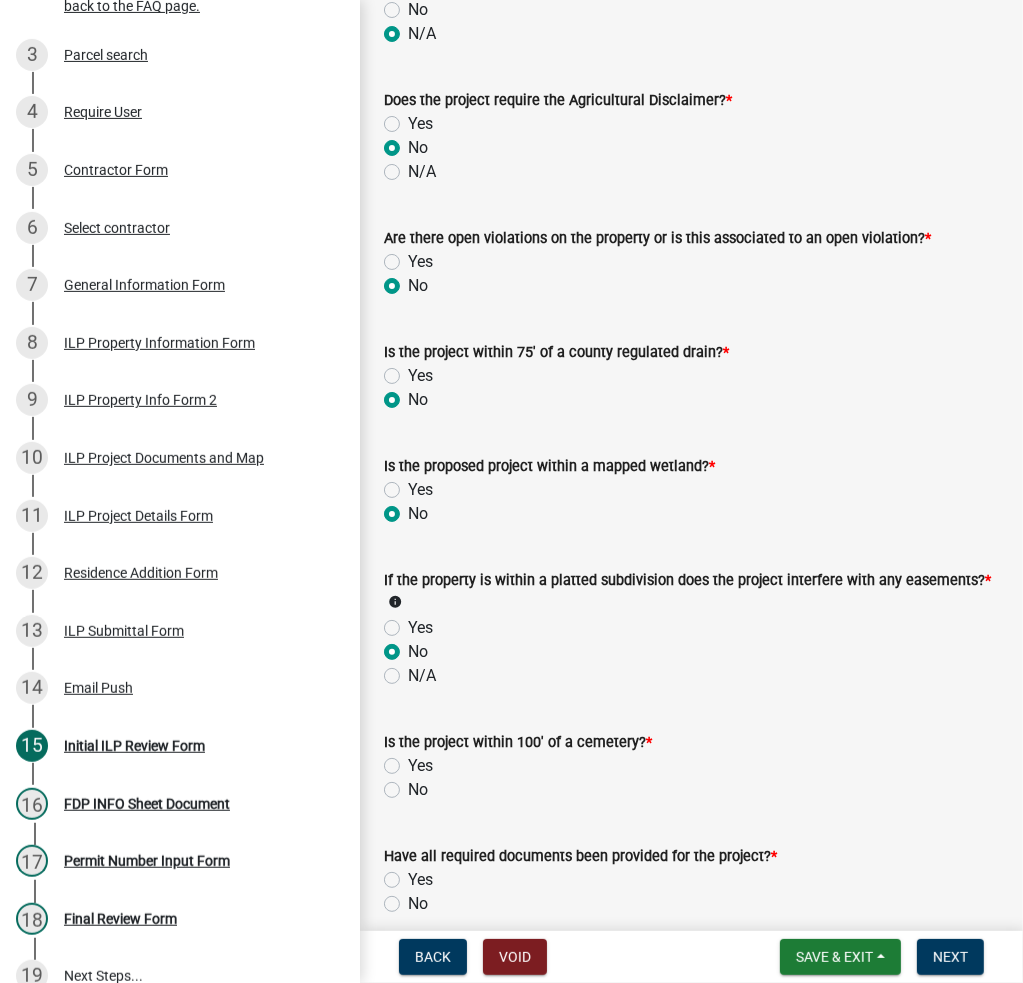 radio on "true" 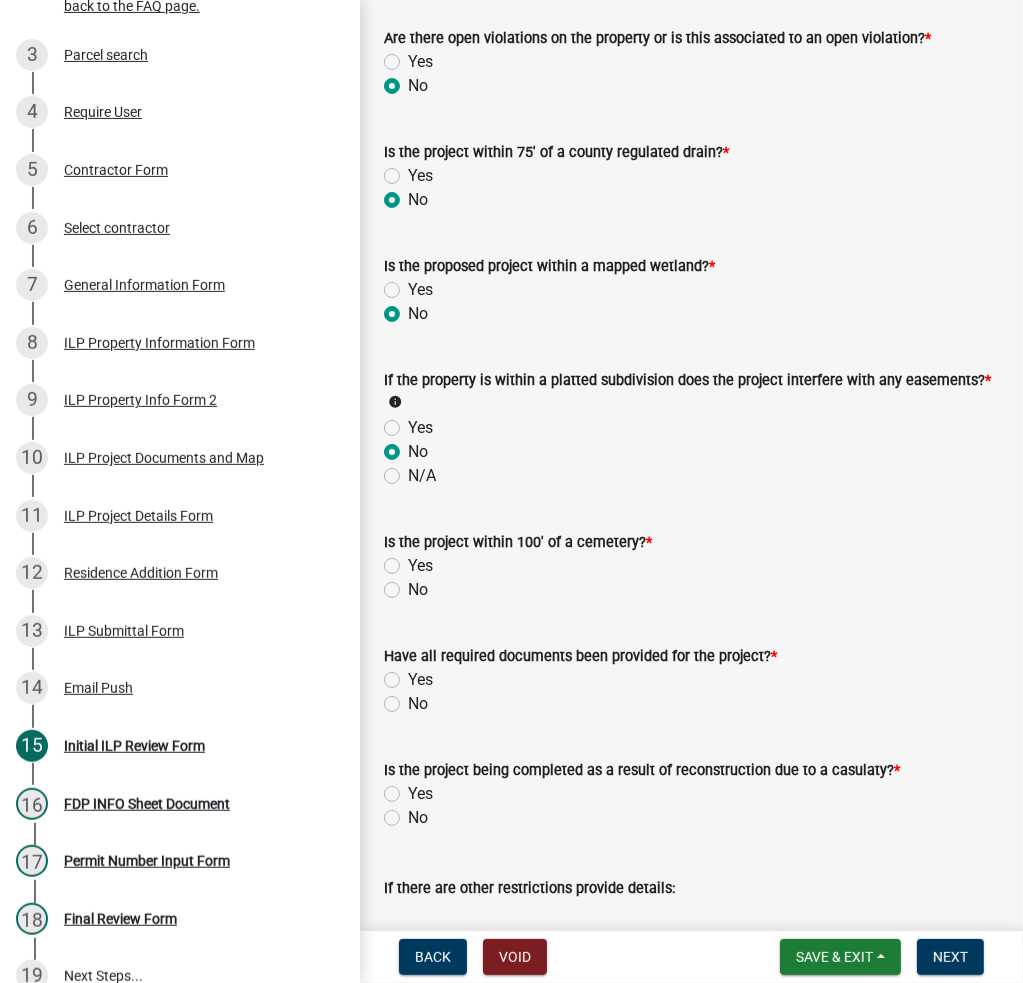 click on "No" 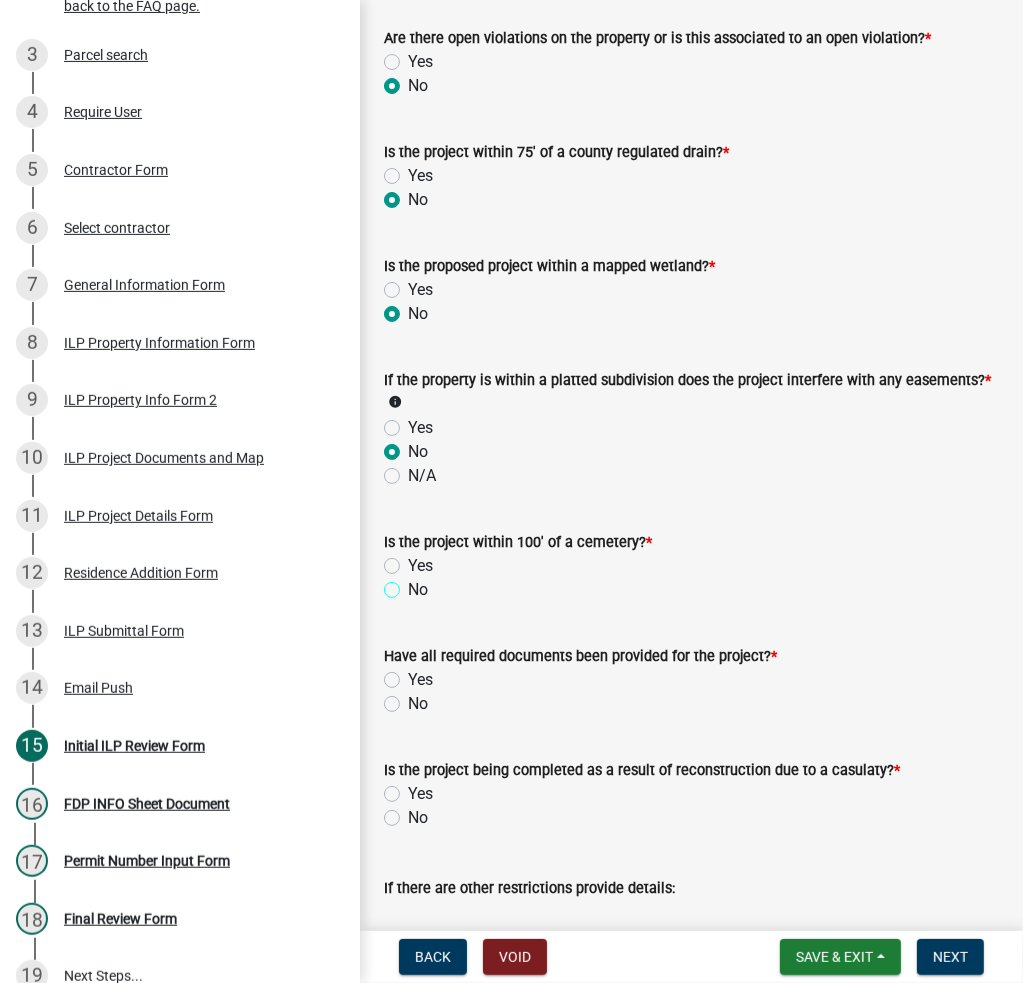 click on "No" at bounding box center [414, 584] 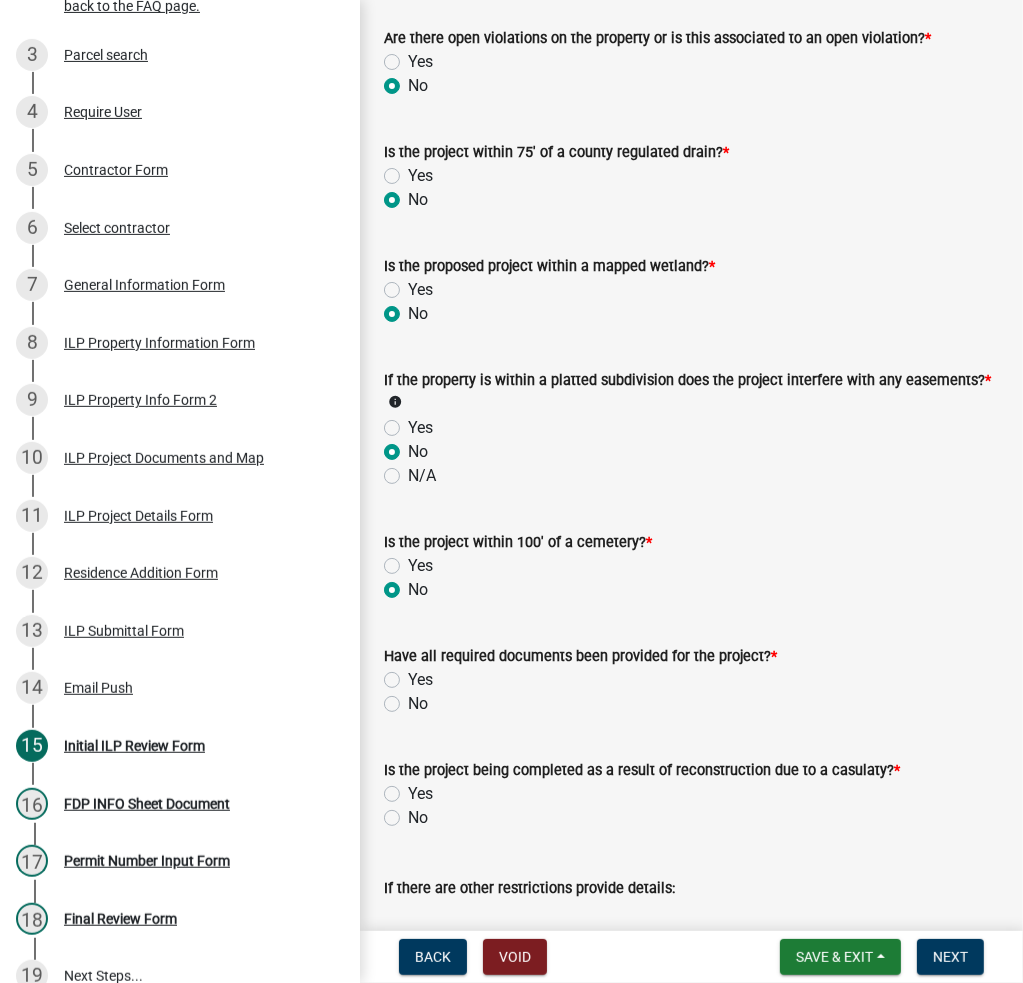 radio on "true" 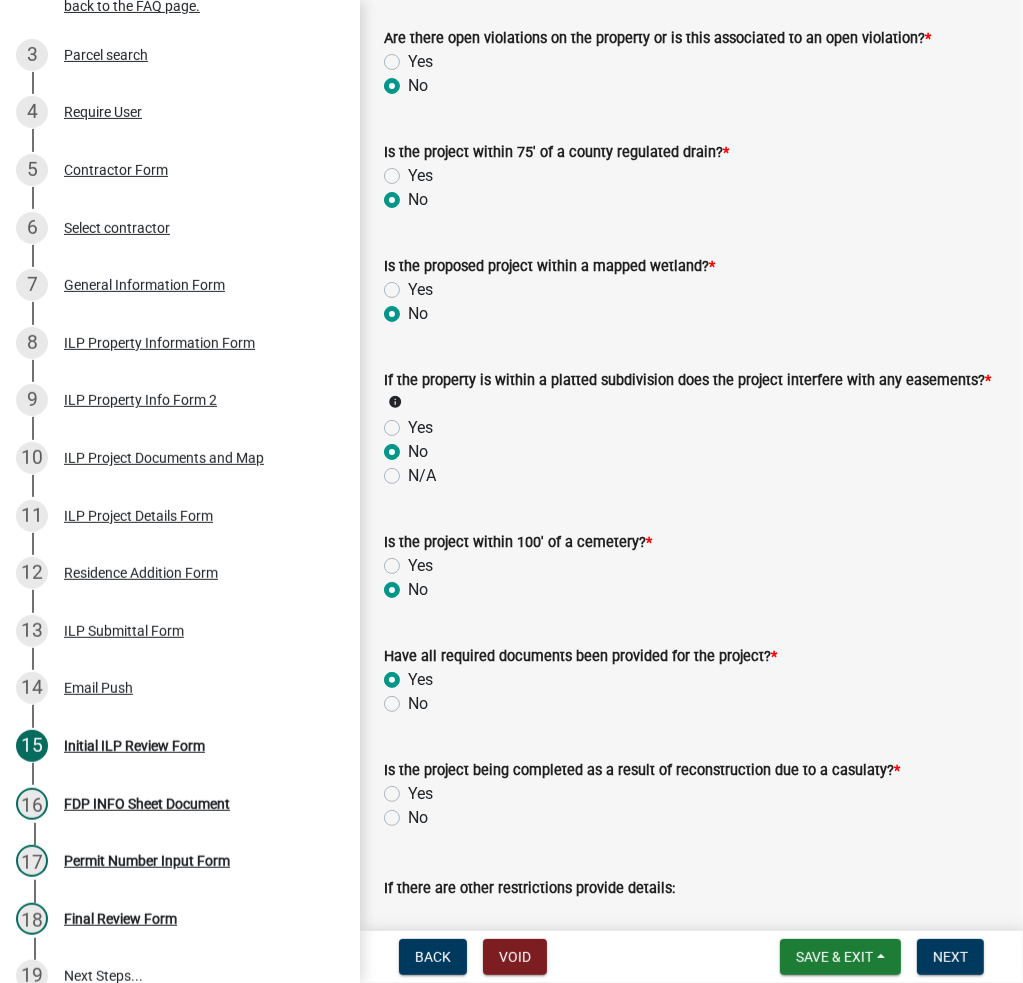 radio on "true" 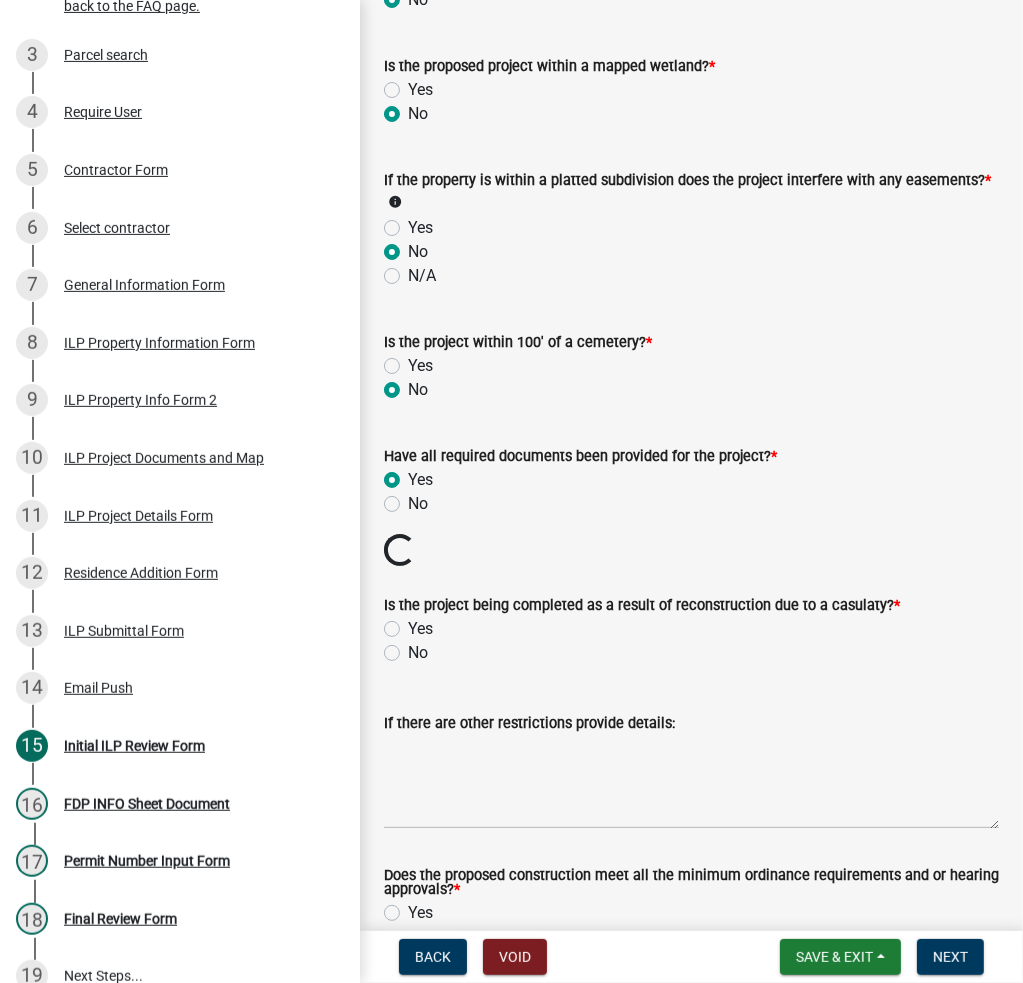 click on "No" 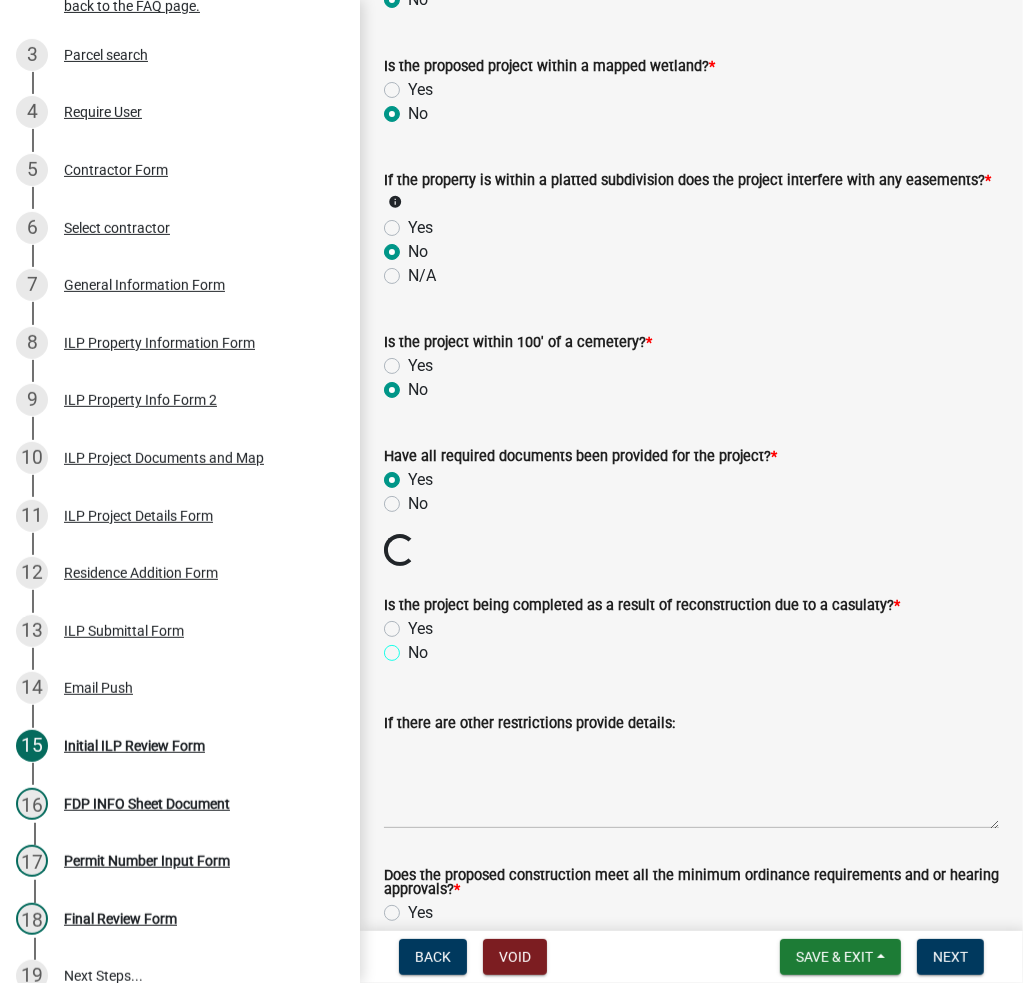 click on "No" at bounding box center [414, 647] 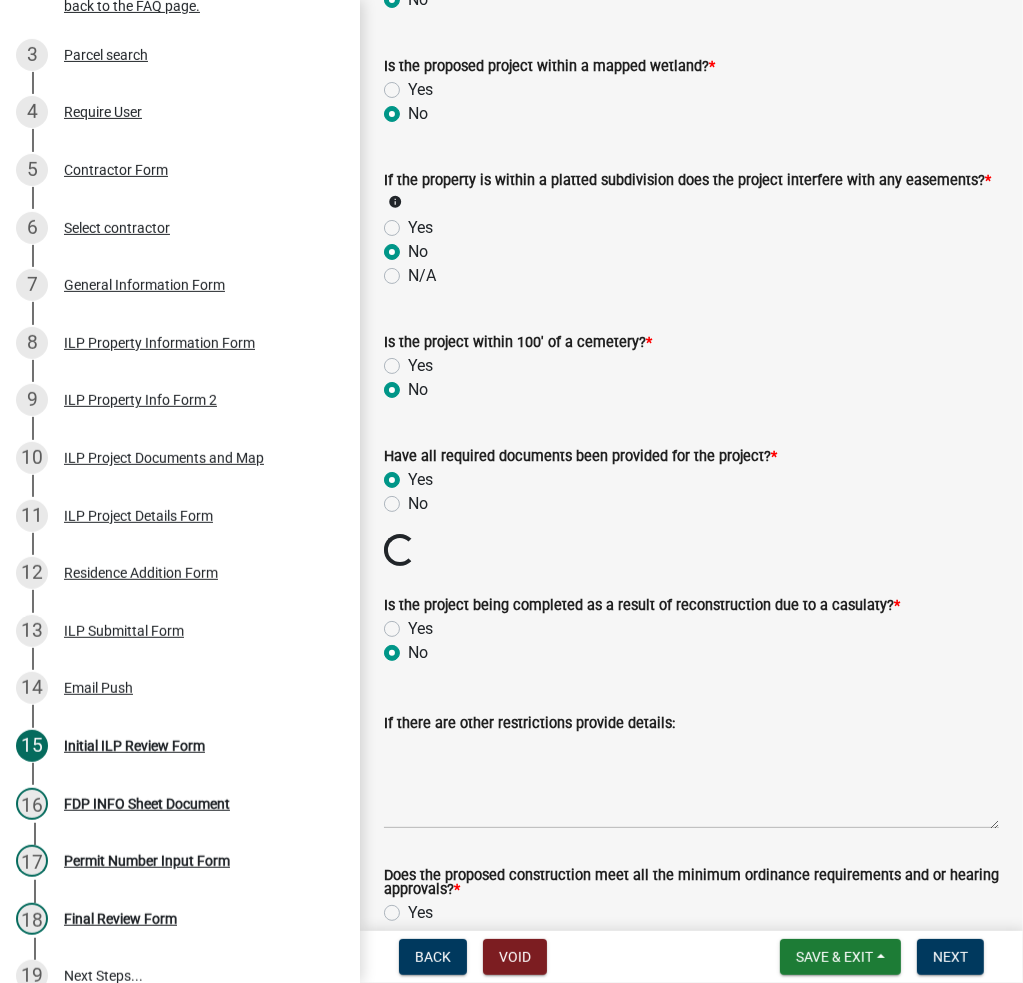 radio on "true" 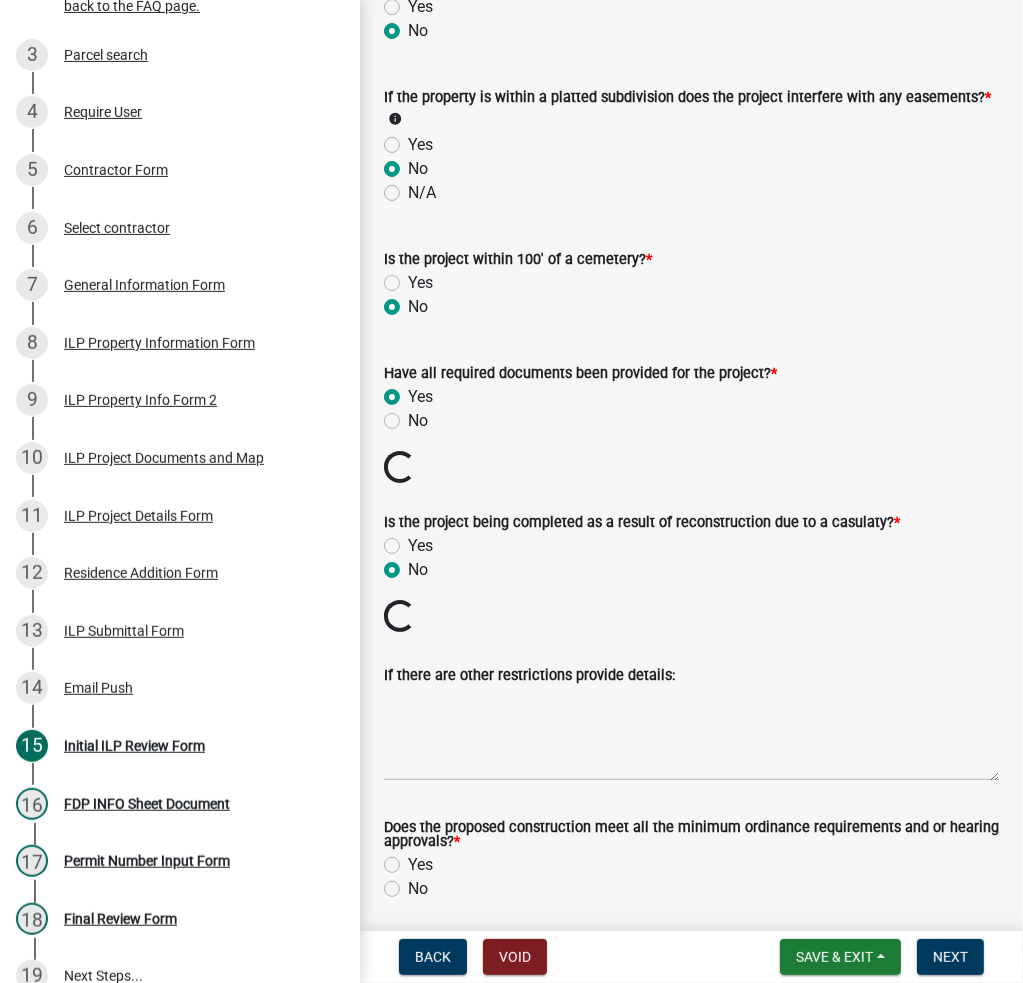 scroll, scrollTop: 2056, scrollLeft: 0, axis: vertical 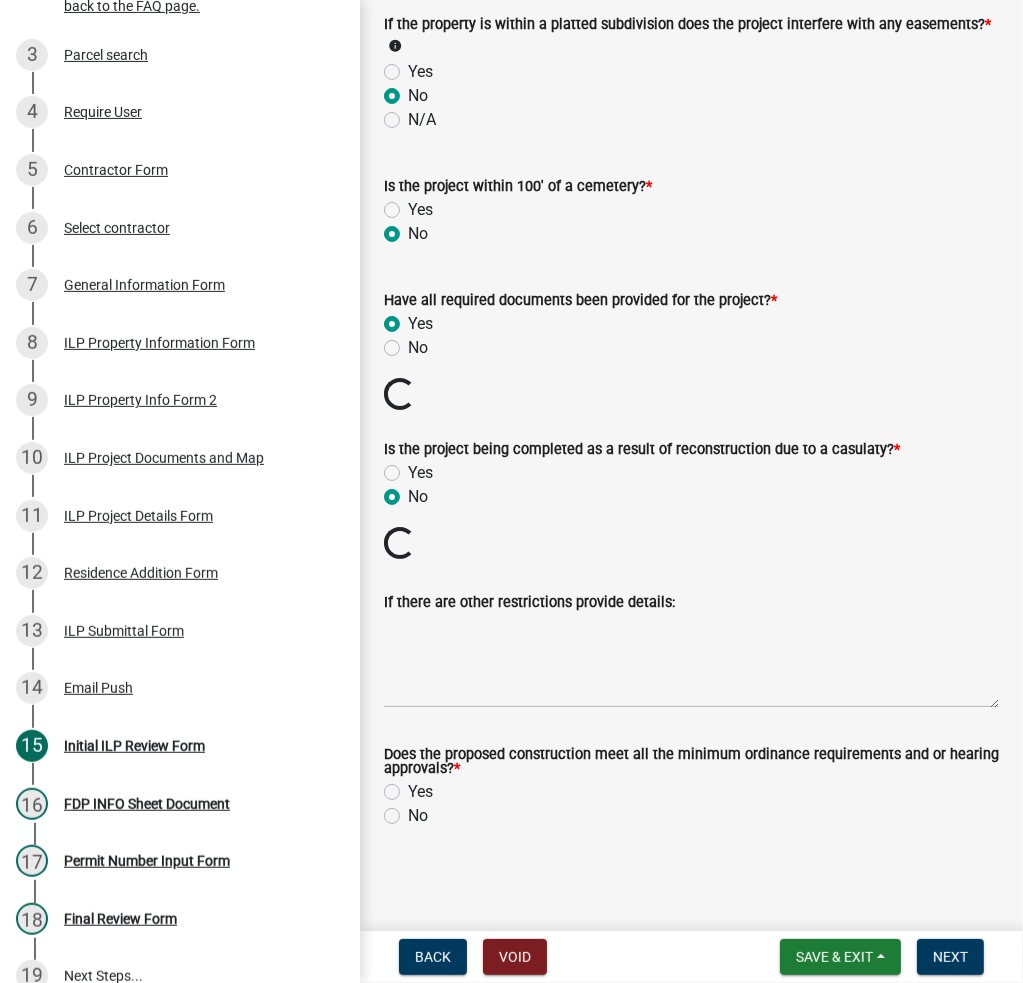 click on "Yes" 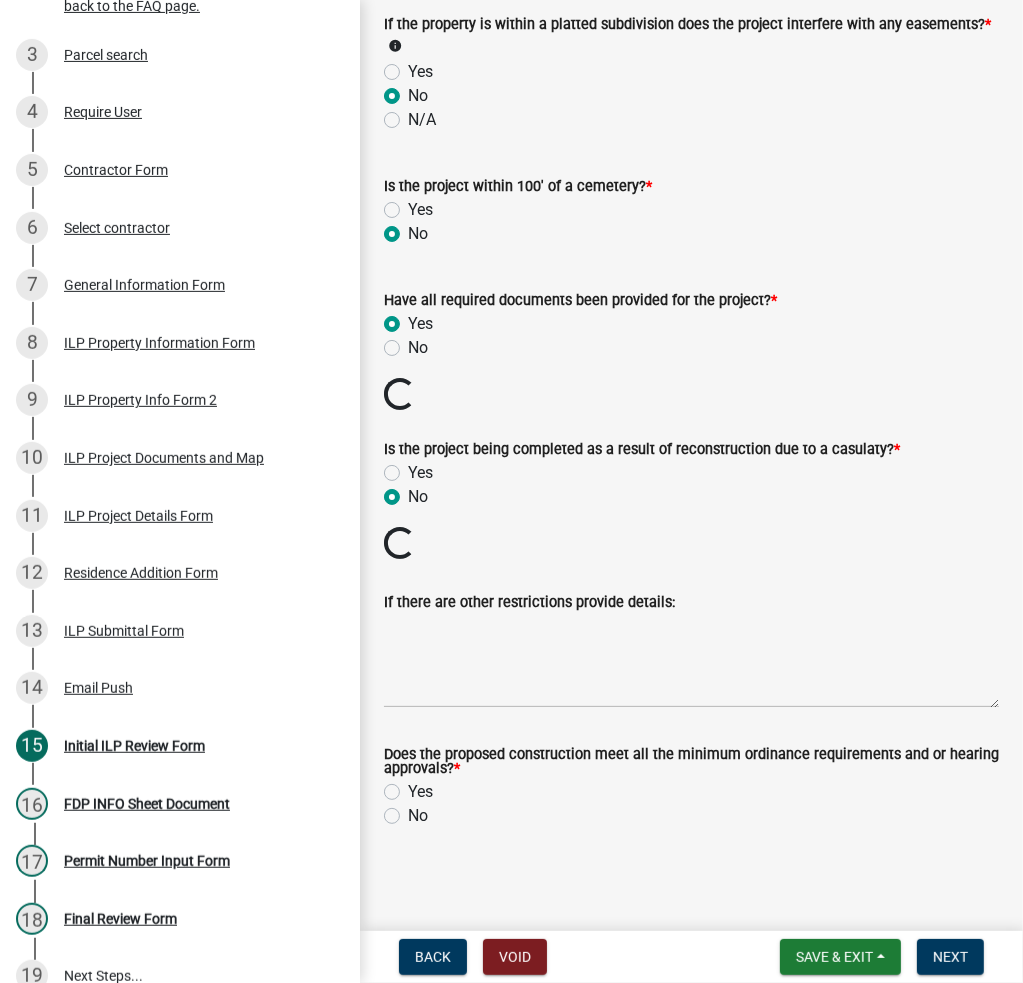 click on "Yes" at bounding box center [414, 786] 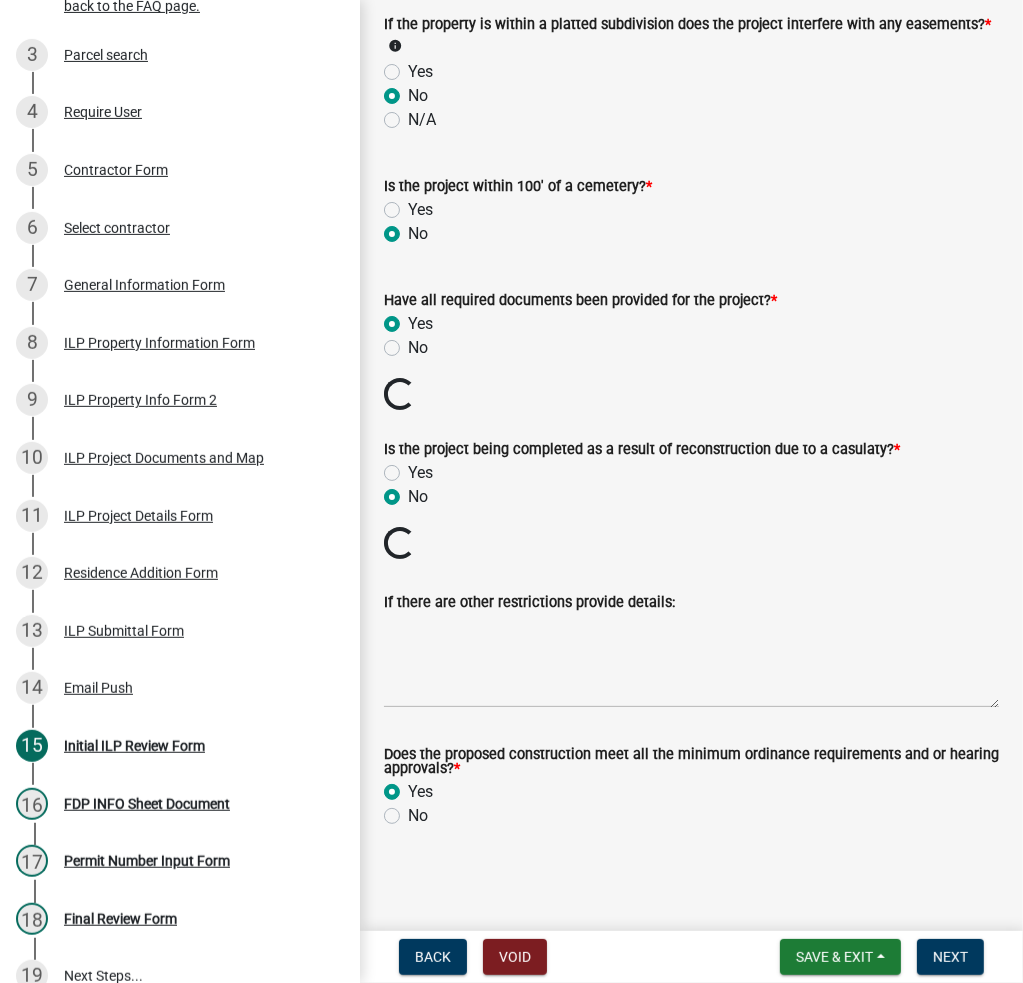 radio on "true" 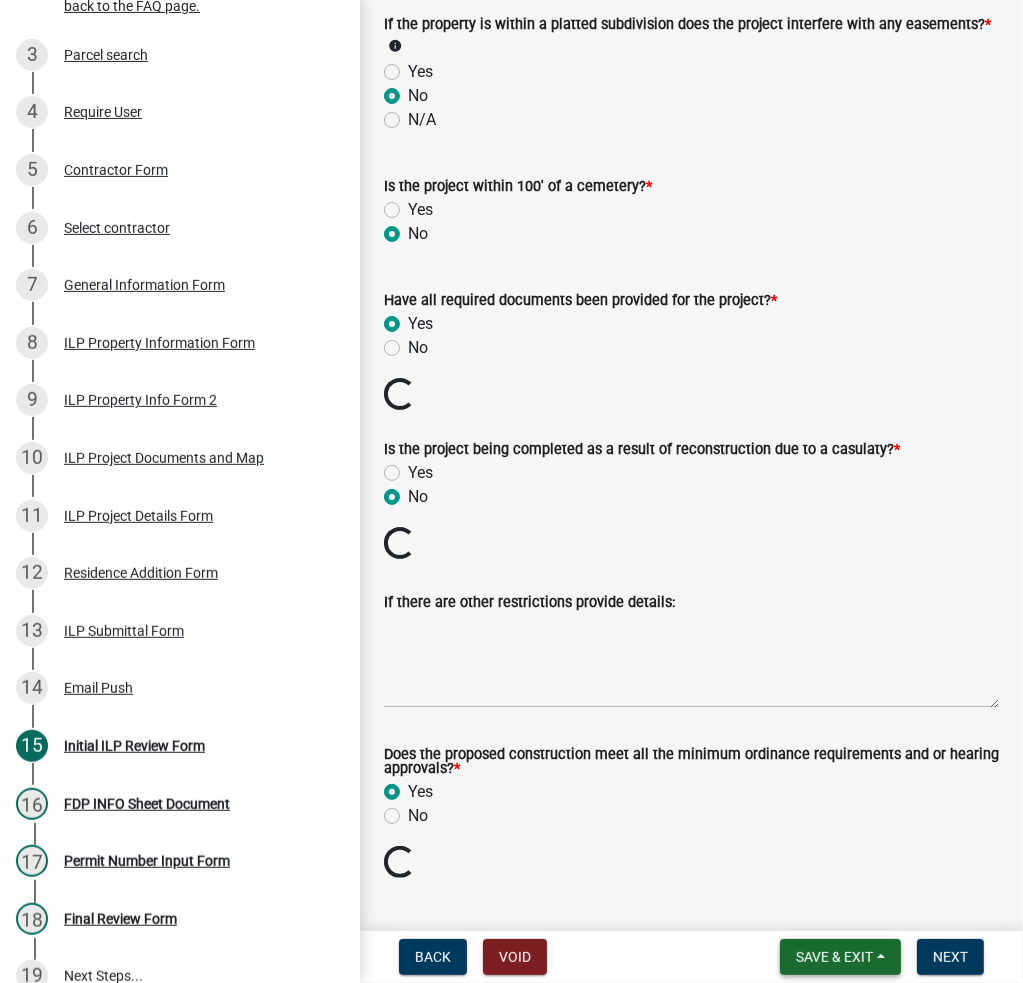 click on "Save & Exit" at bounding box center [840, 957] 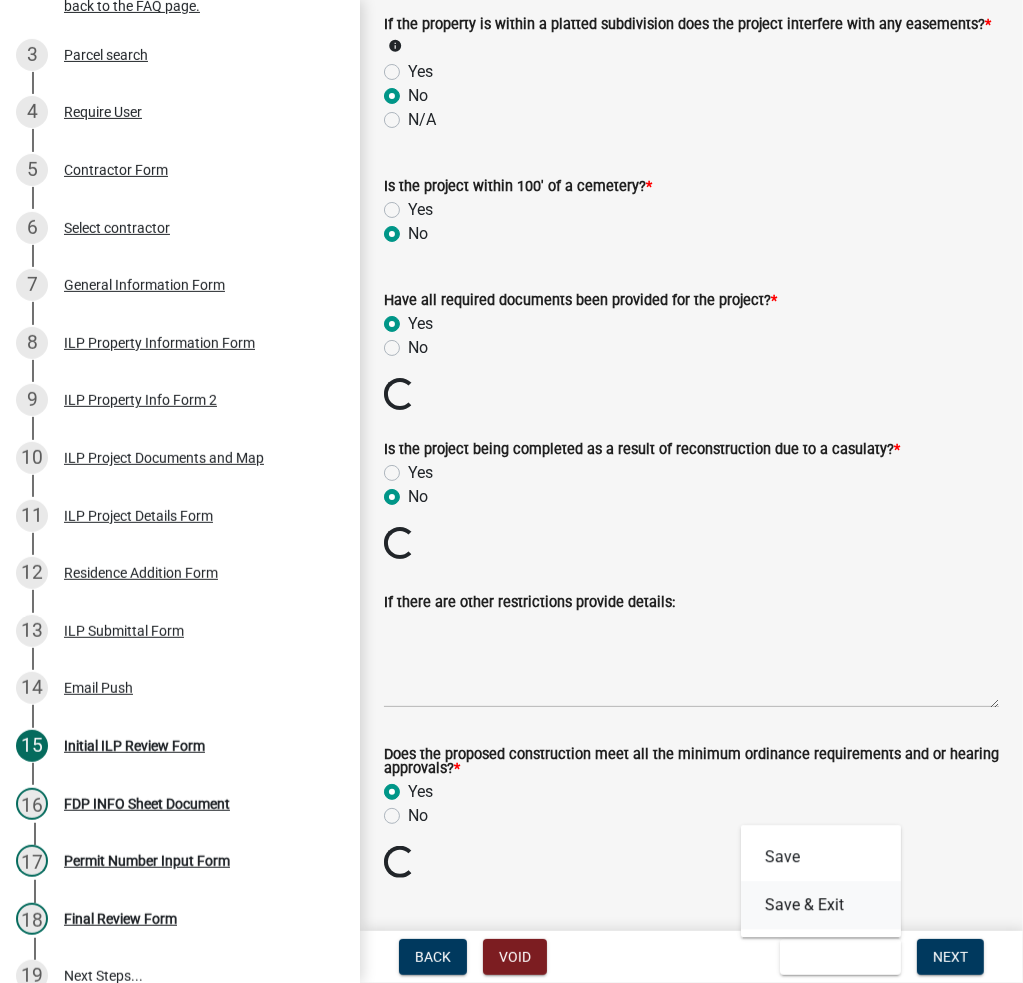 click on "Save & Exit" at bounding box center (821, 905) 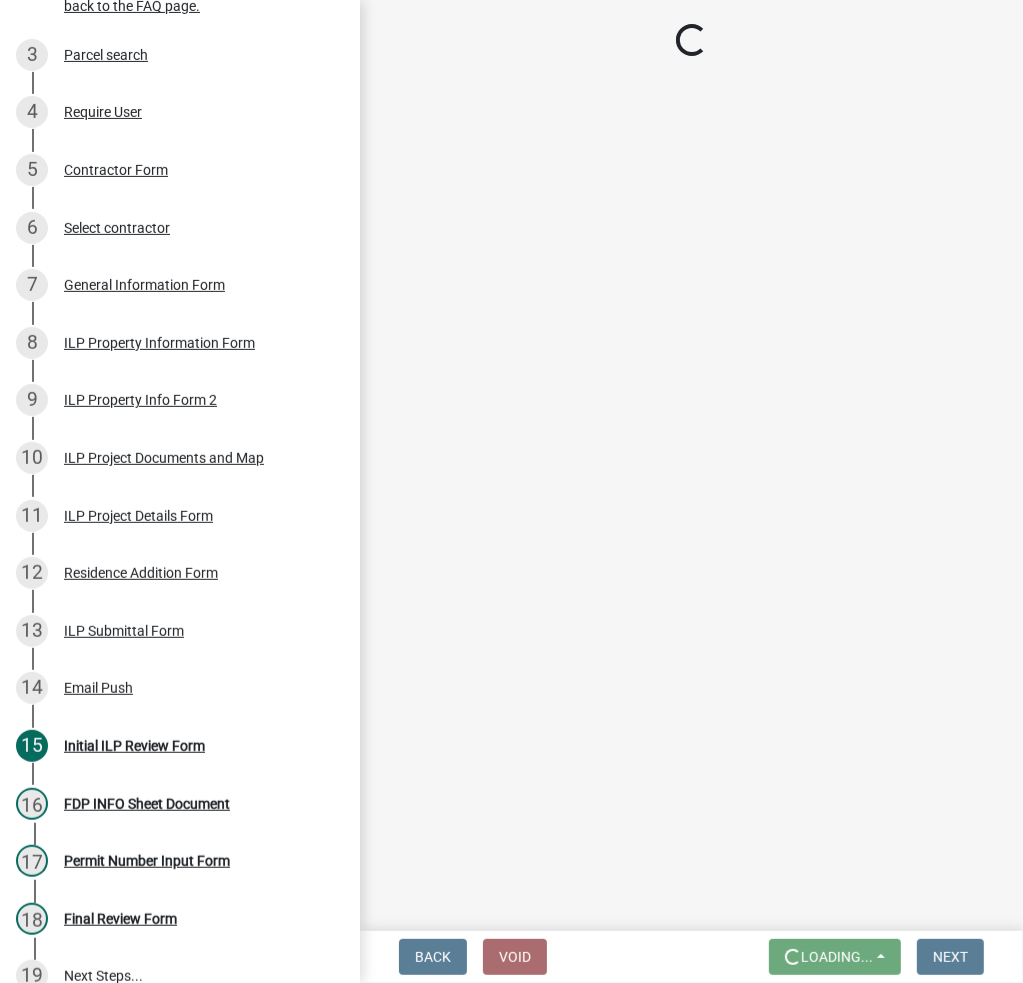 scroll, scrollTop: 0, scrollLeft: 0, axis: both 